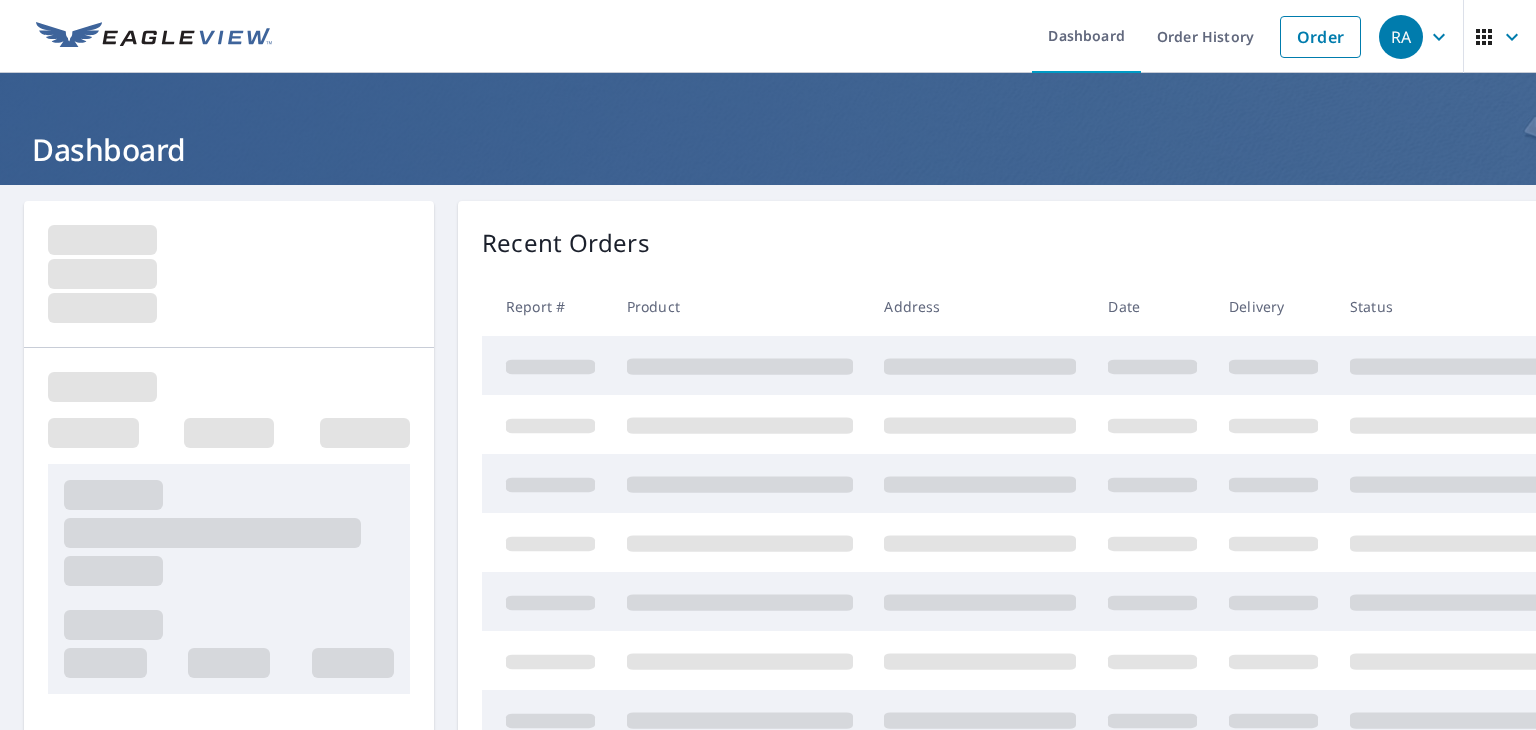 scroll, scrollTop: 0, scrollLeft: 0, axis: both 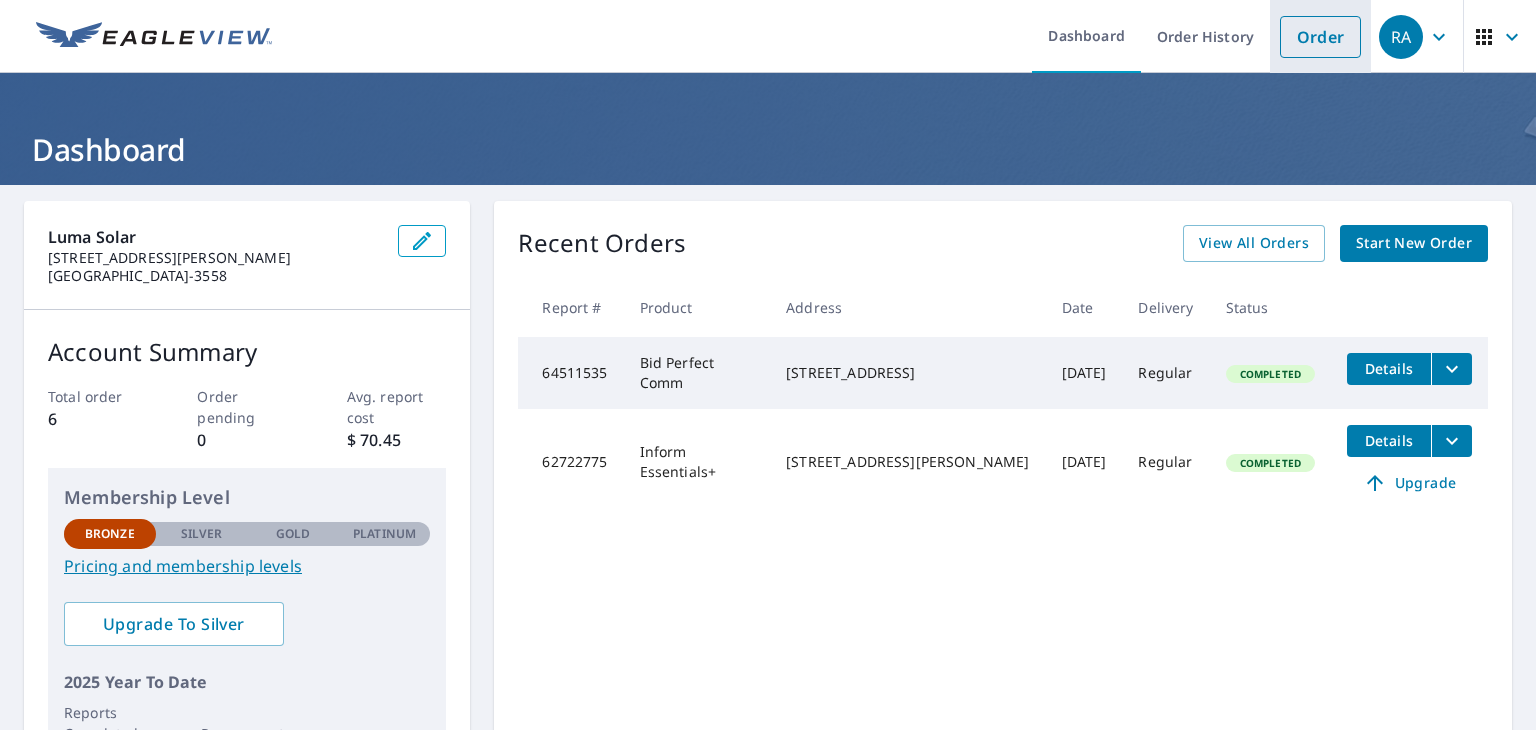 click on "Order" at bounding box center [1320, 37] 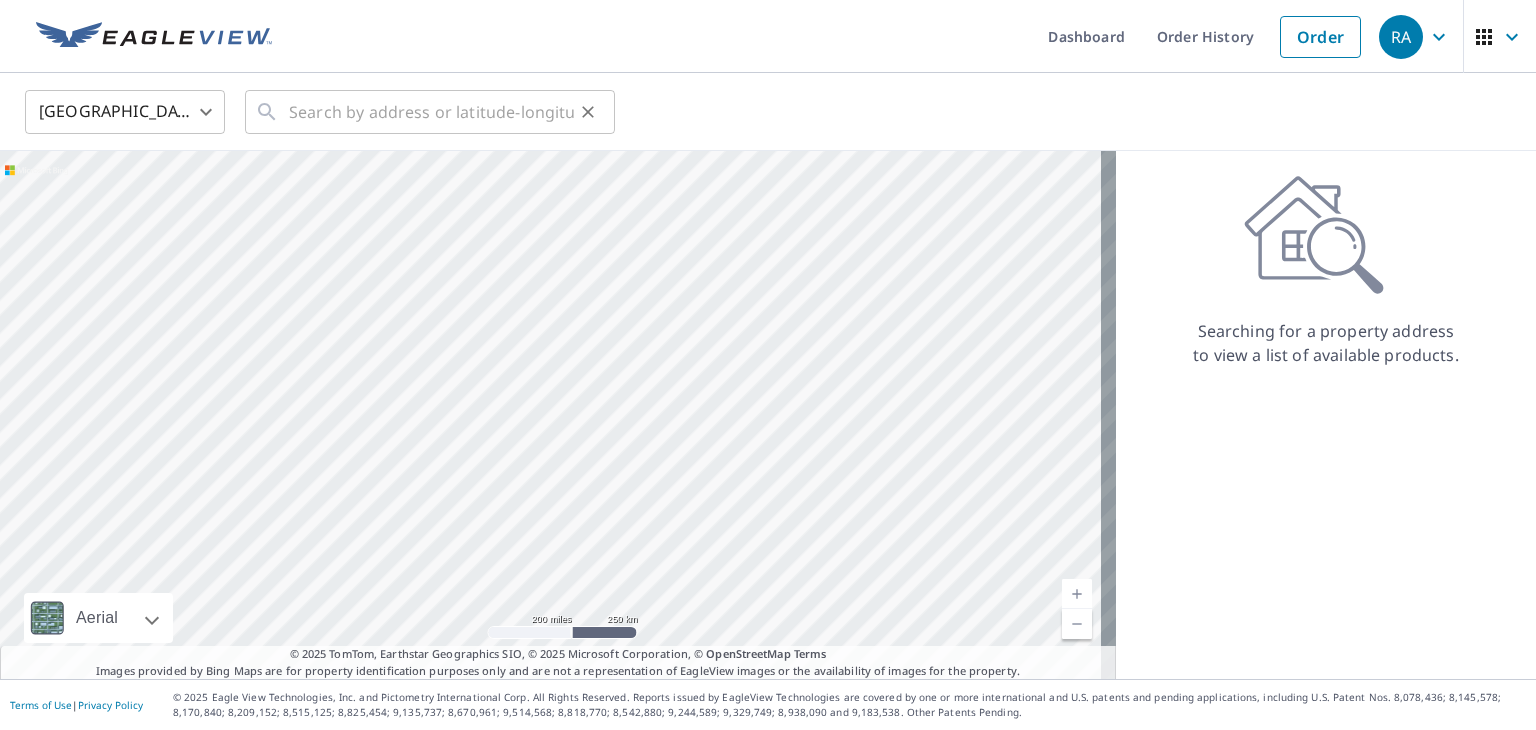 click on "​" at bounding box center [430, 112] 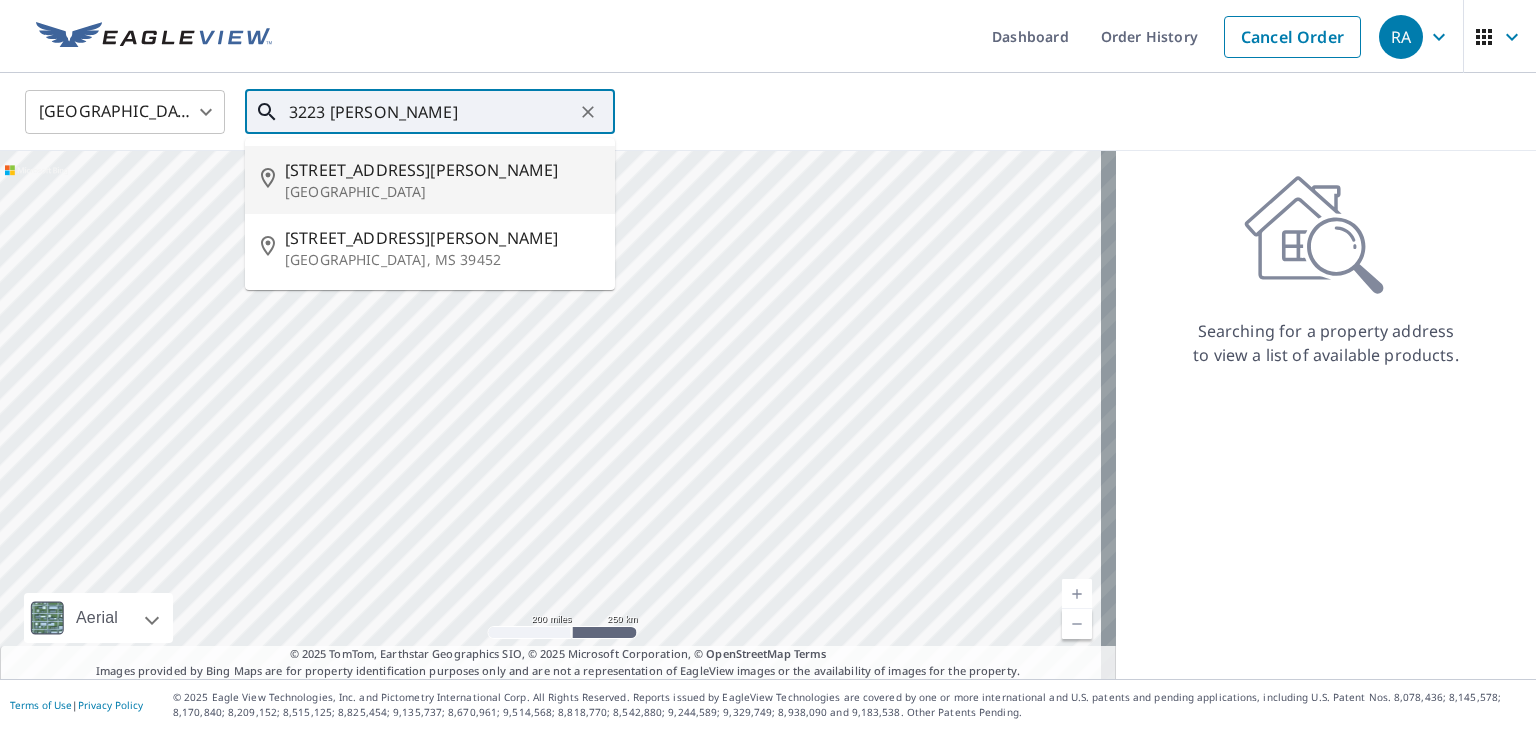 click on "[STREET_ADDRESS][PERSON_NAME]" at bounding box center [442, 170] 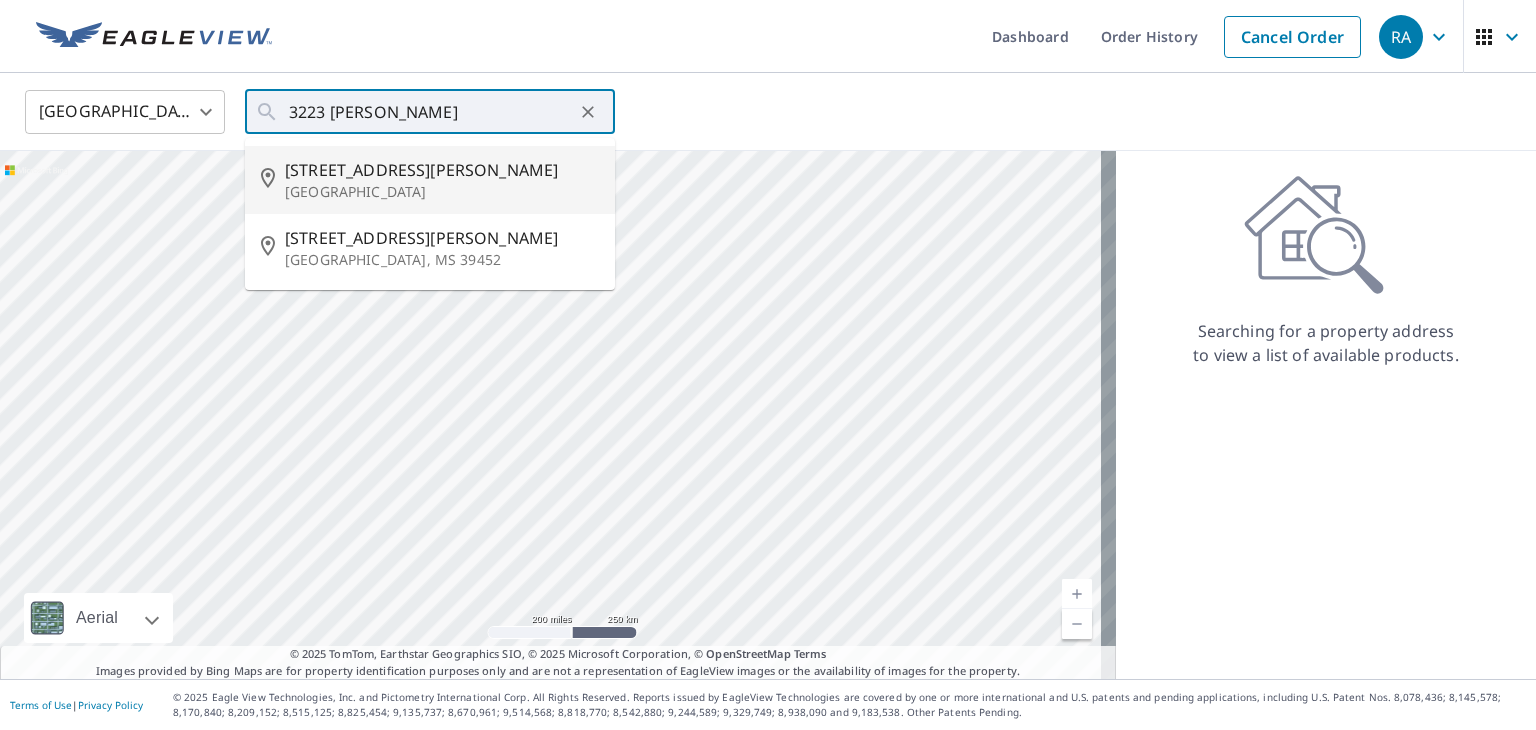 type on "[STREET_ADDRESS][PERSON_NAME]" 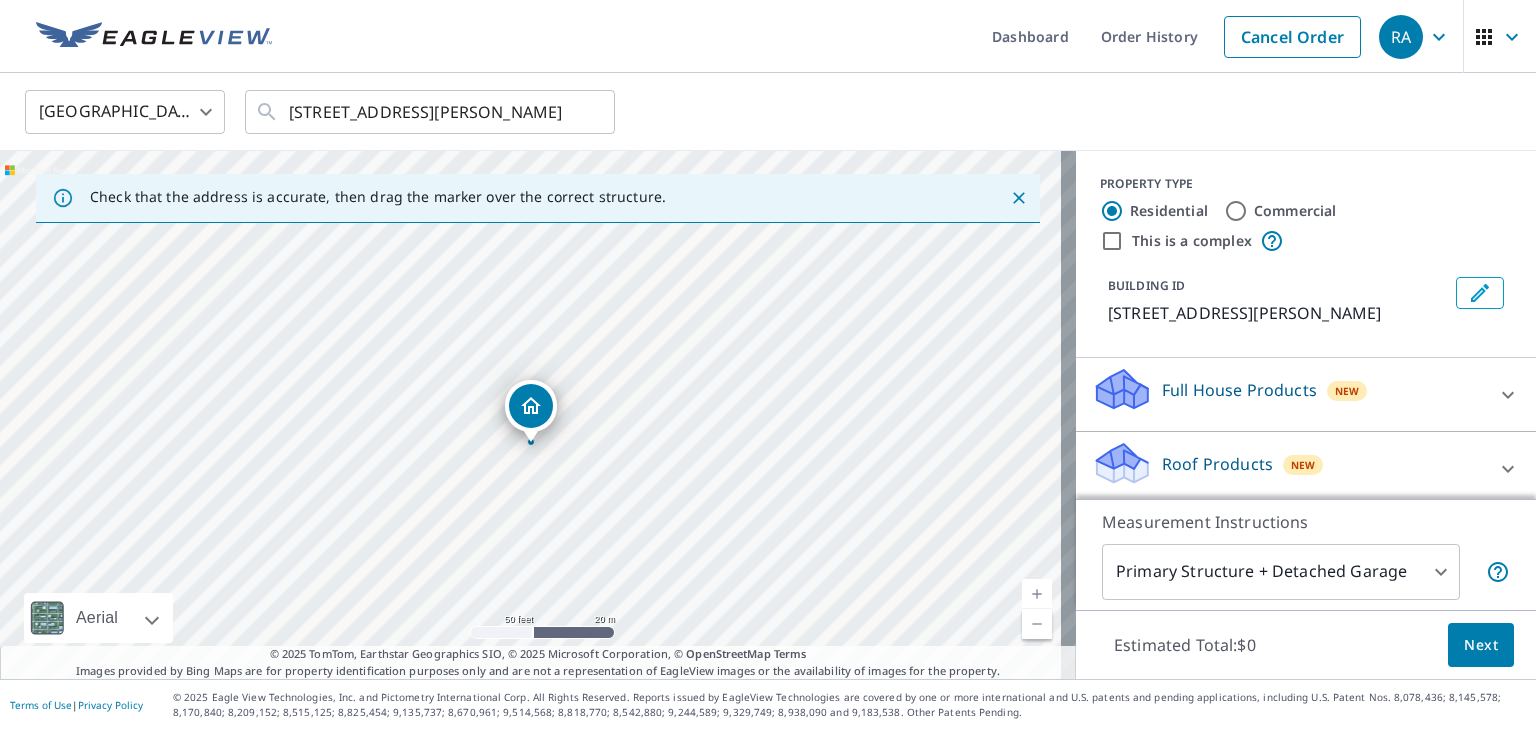 drag, startPoint x: 550, startPoint y: 455, endPoint x: 587, endPoint y: 297, distance: 162.27446 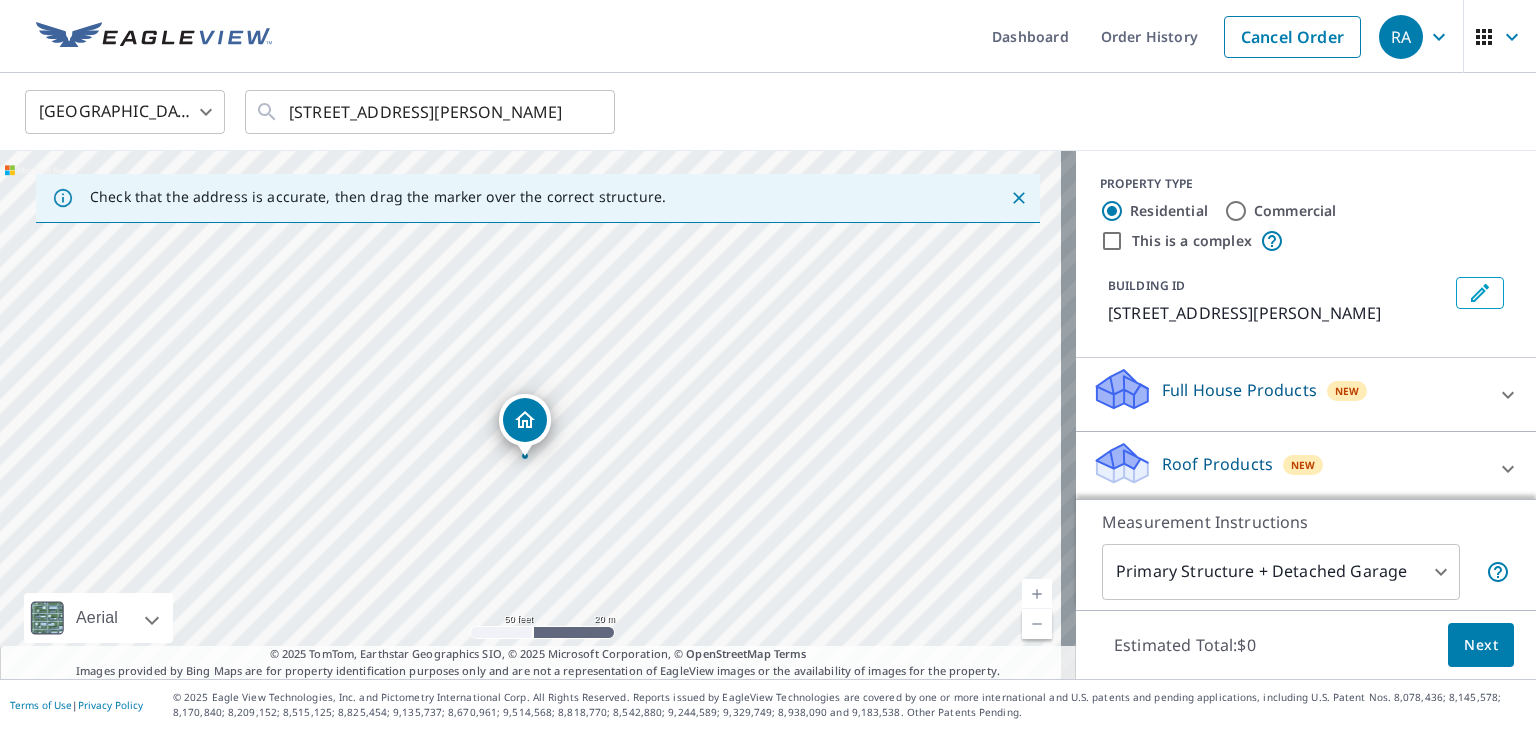 drag, startPoint x: 664, startPoint y: 405, endPoint x: 659, endPoint y: 419, distance: 14.866069 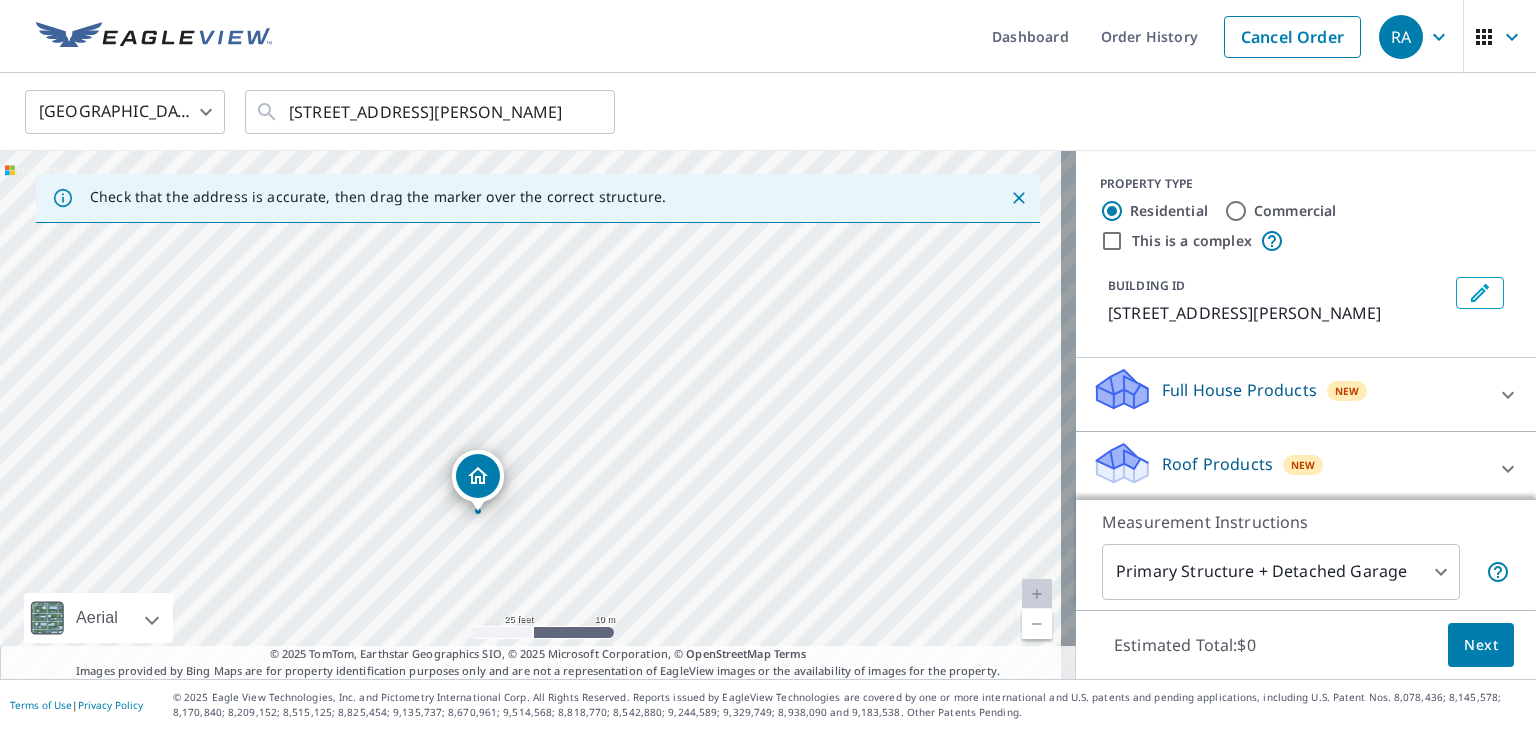 drag, startPoint x: 626, startPoint y: 416, endPoint x: 727, endPoint y: 437, distance: 103.16007 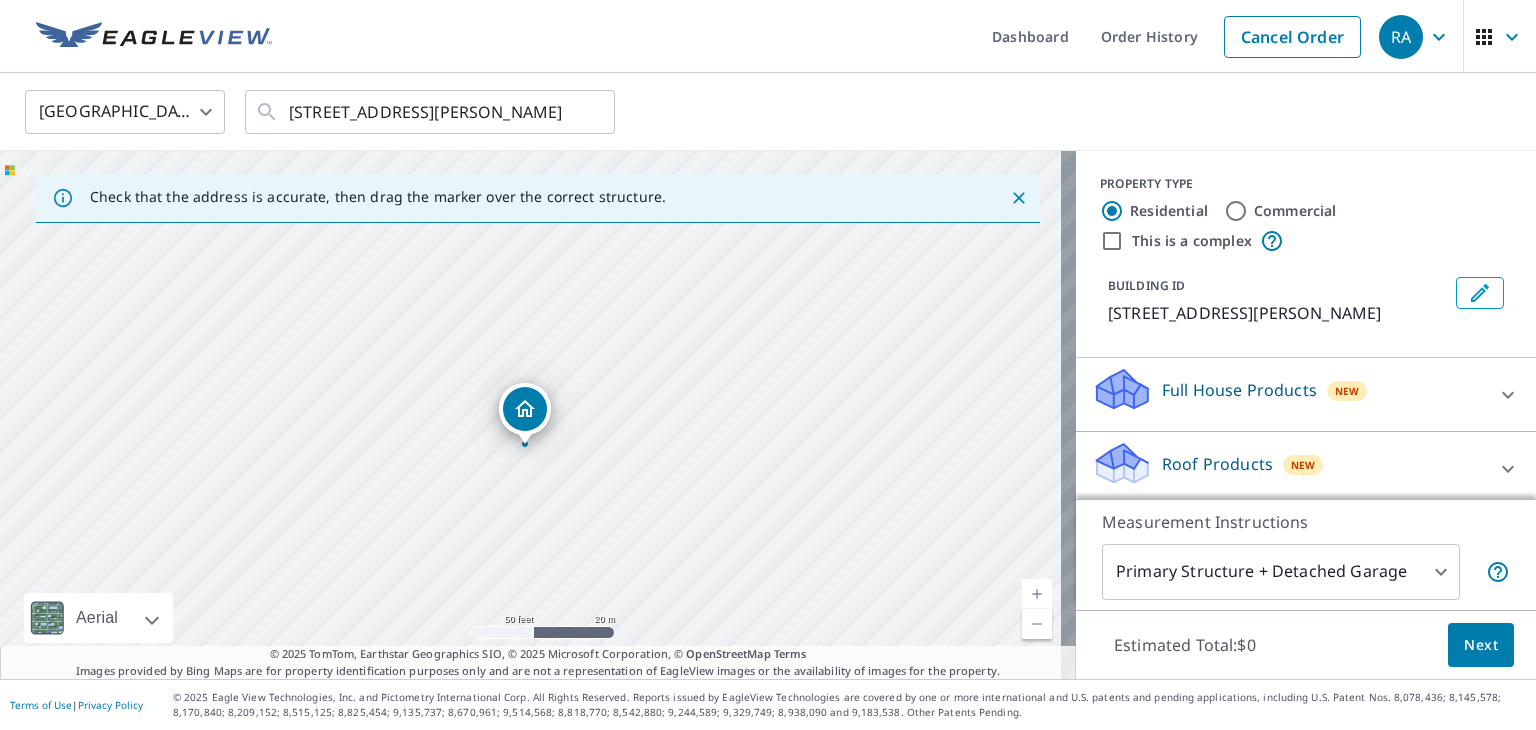 drag, startPoint x: 752, startPoint y: 450, endPoint x: 684, endPoint y: 433, distance: 70.0928 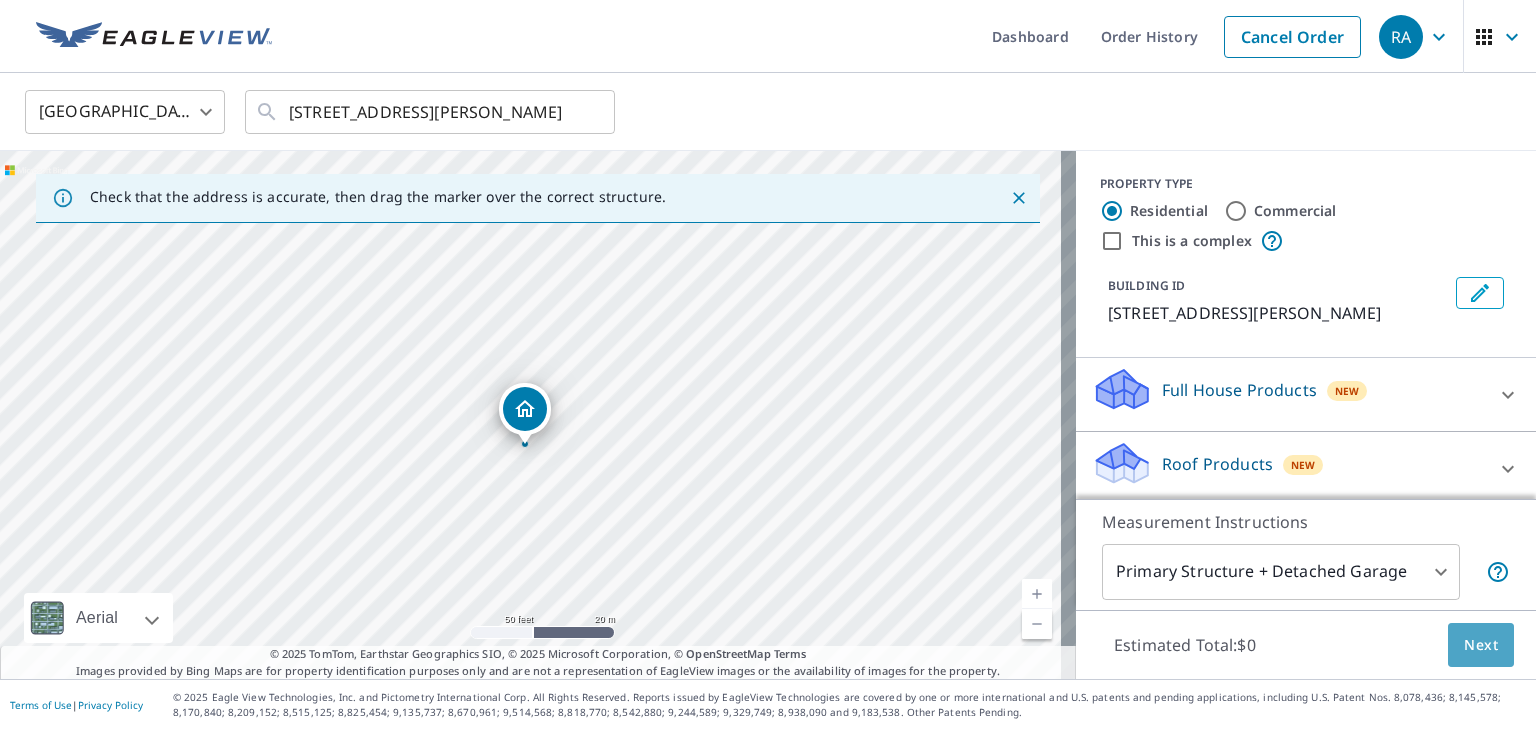 click on "Next" at bounding box center [1481, 645] 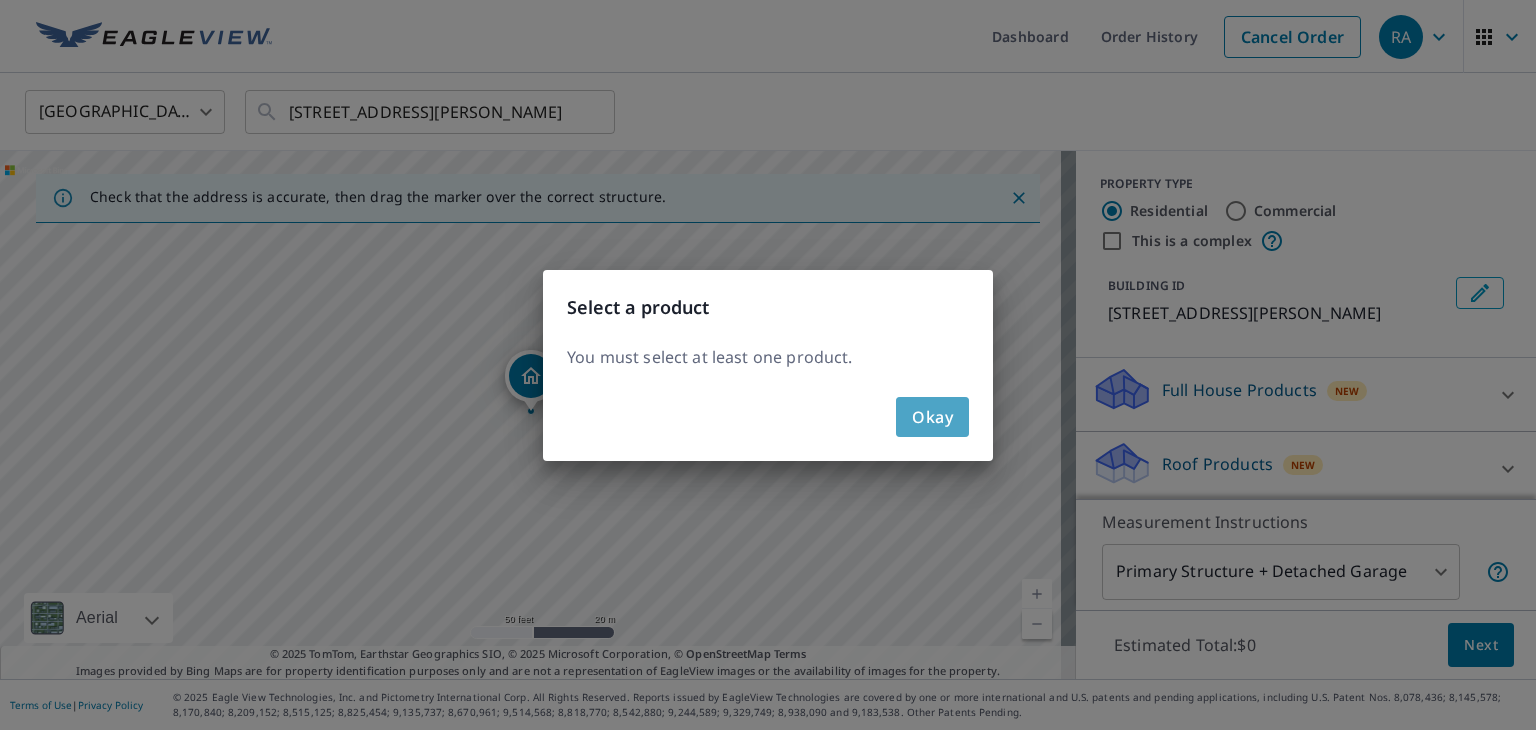 click on "Okay" at bounding box center [932, 417] 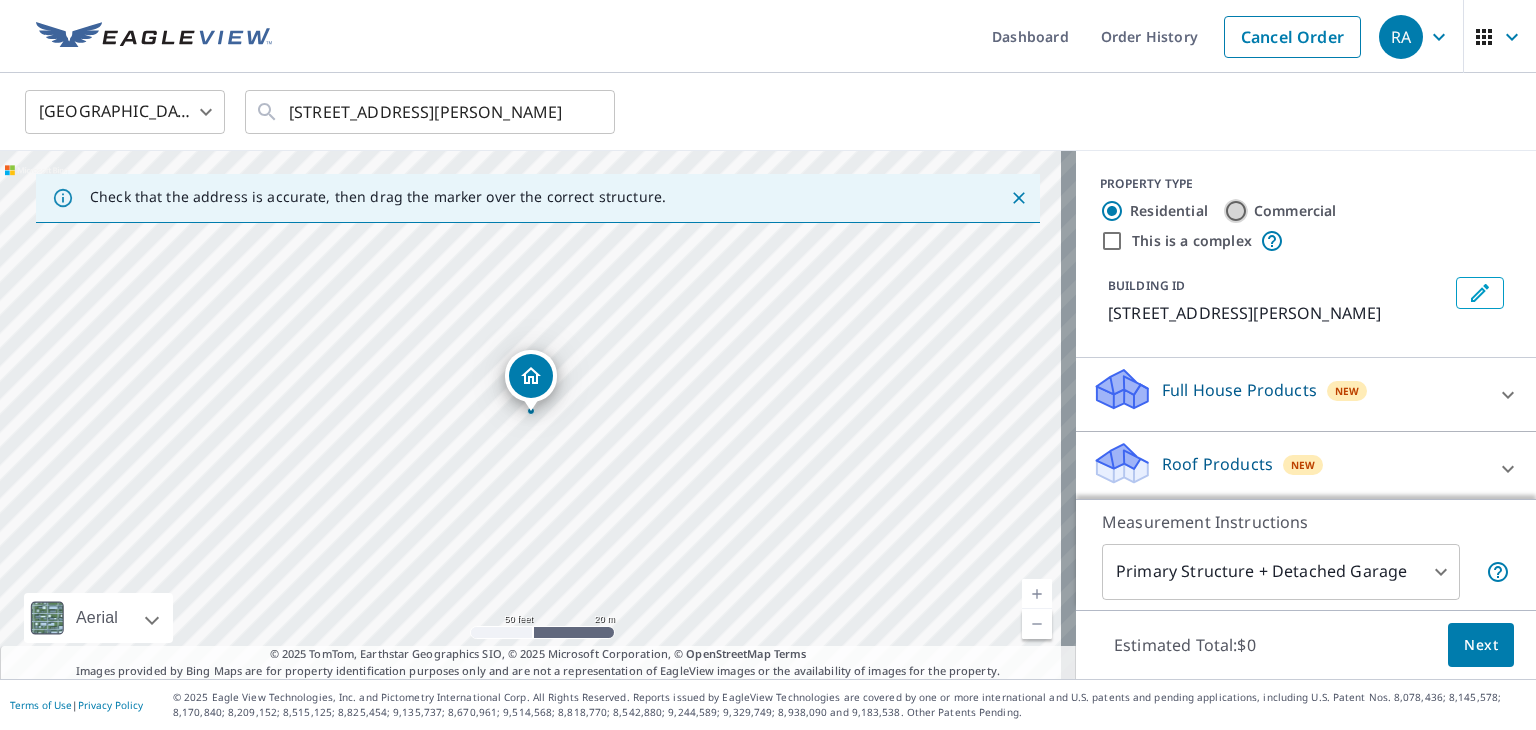click on "Commercial" at bounding box center [1236, 211] 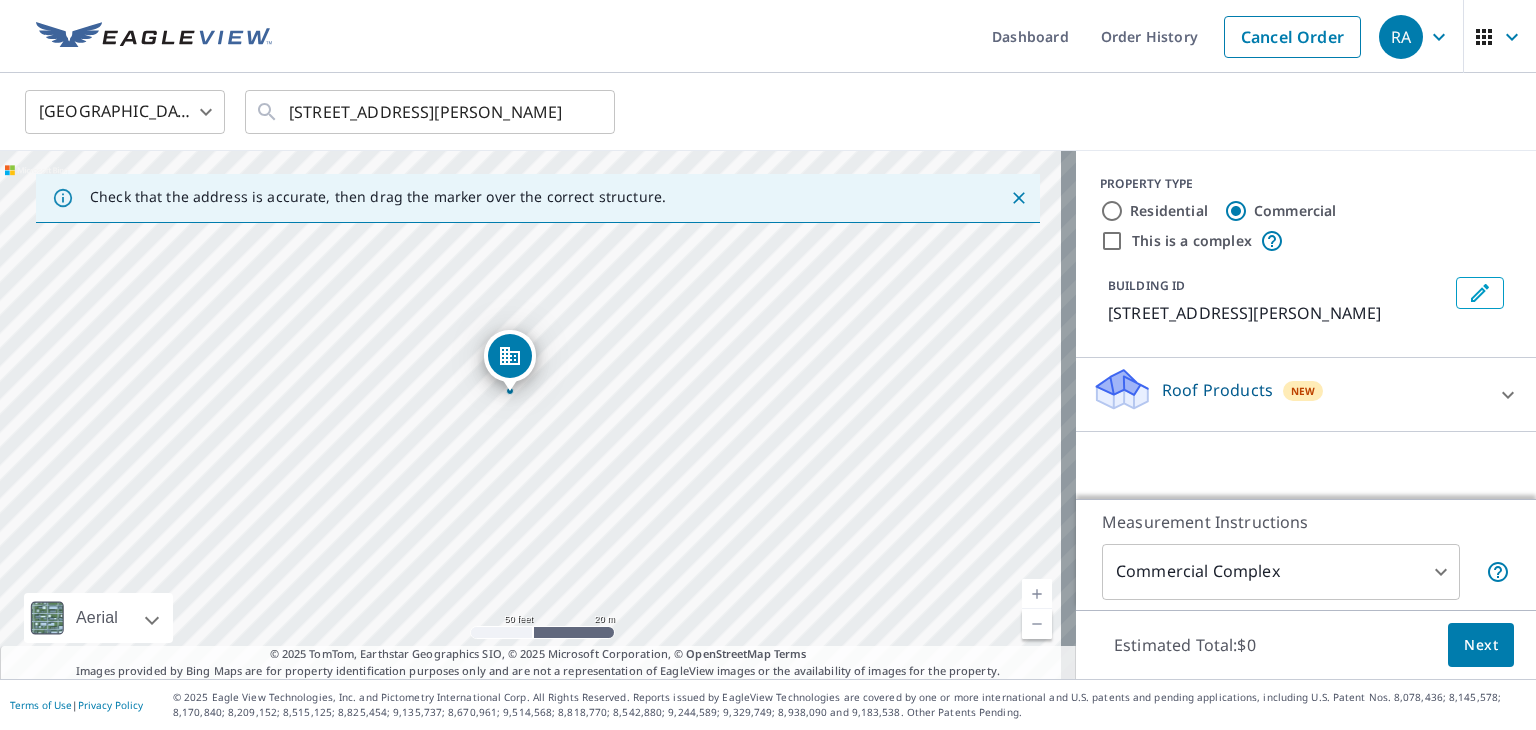 drag, startPoint x: 534, startPoint y: 383, endPoint x: 513, endPoint y: 363, distance: 29 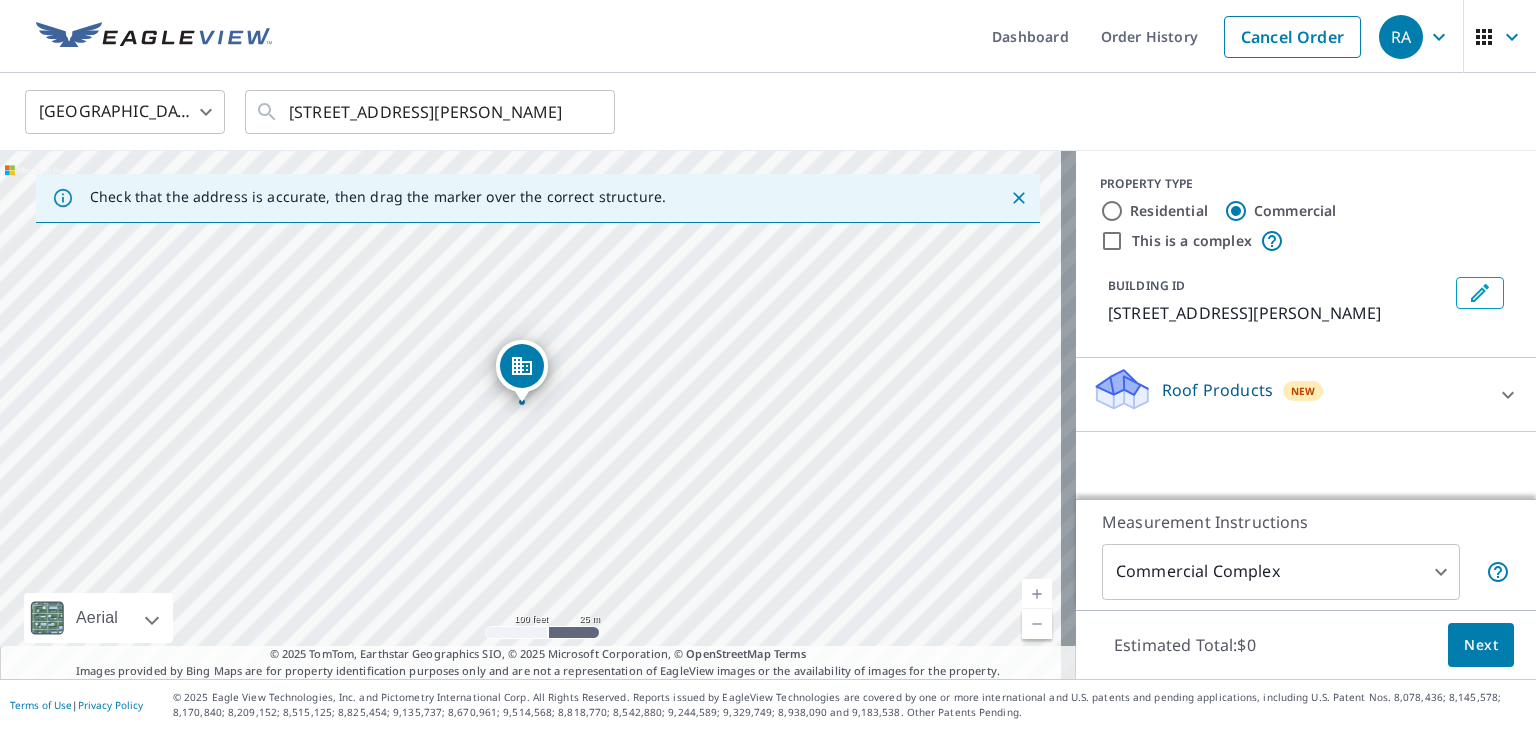 drag, startPoint x: 720, startPoint y: 380, endPoint x: 638, endPoint y: 425, distance: 93.53609 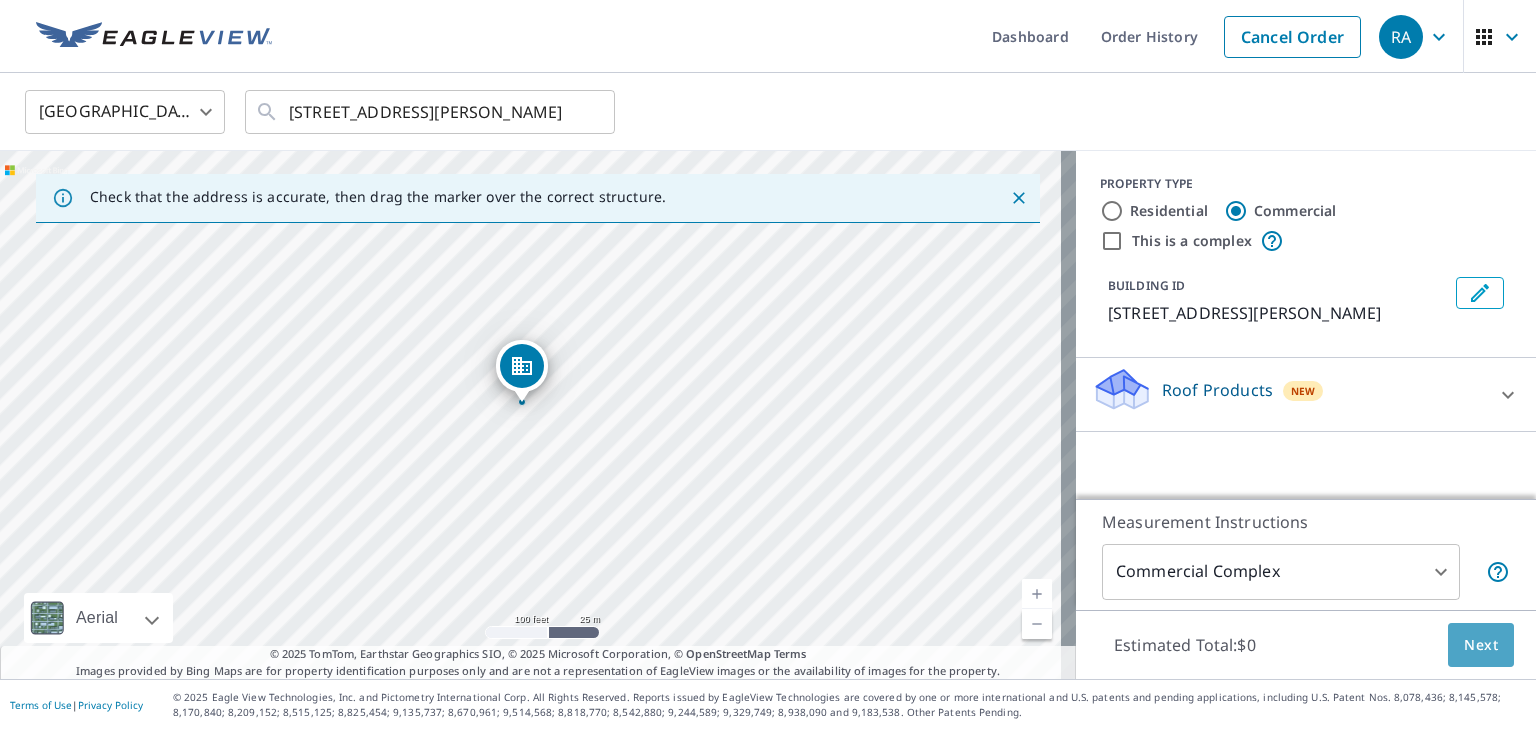 click on "Next" at bounding box center (1481, 645) 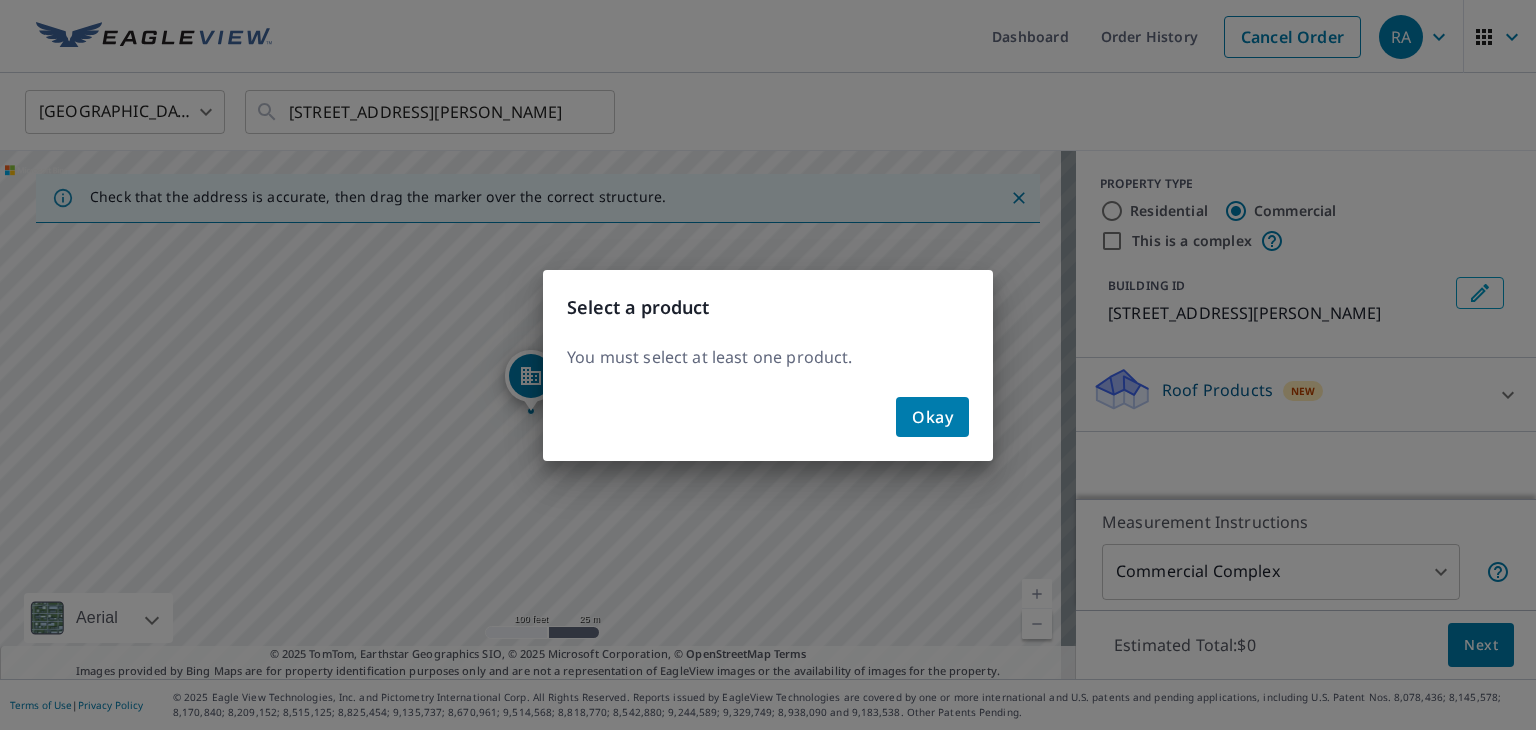 click on "Okay" at bounding box center (932, 417) 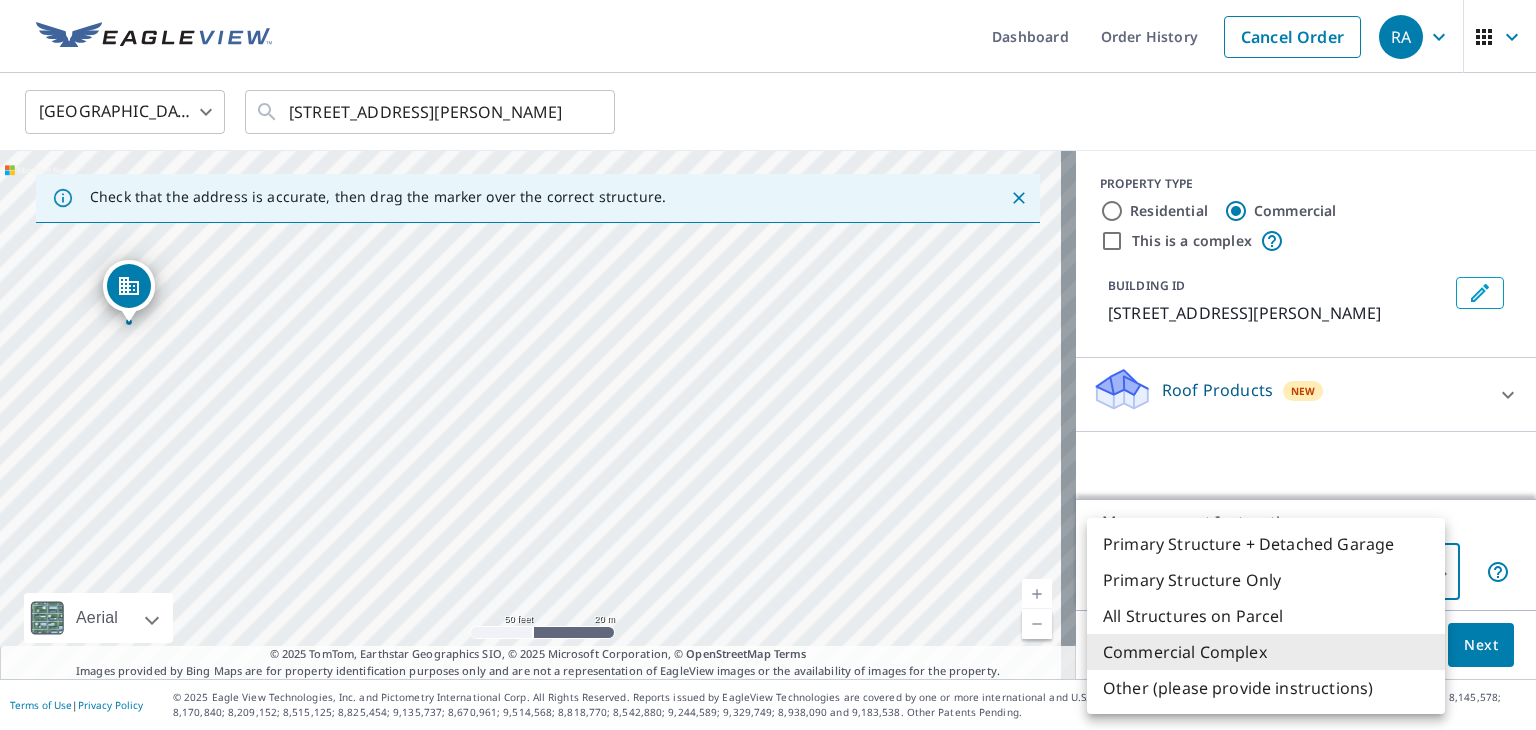 click on "RA RA
Dashboard Order History Cancel Order RA [GEOGRAPHIC_DATA] [GEOGRAPHIC_DATA] ​ [STREET_ADDRESS][PERSON_NAME] ​ Check that the address is accurate, then drag the marker over the correct structure. [STREET_ADDRESS][PERSON_NAME] A standard road map Aerial A detailed look from above Labels Labels 50 feet 20 m © 2025 TomTom, © Vexcel Imaging, © 2025 Microsoft Corporation,  © OpenStreetMap Terms © 2025 TomTom, Earthstar Geographics SIO, © 2025 Microsoft Corporation, ©   OpenStreetMap   Terms Images provided by Bing Maps are for property identification purposes only and are not a representation of EagleView images or the availability of images for the property. PROPERTY TYPE Residential Commercial This is a complex BUILDING ID [STREET_ADDRESS][PERSON_NAME] Roof Products New Bid Perfect™ $49 Measurement Instructions Commercial Complex 4 ​ Estimated Total:  $0 Next Terms of Use  |  Privacy Policy
X" at bounding box center [768, 365] 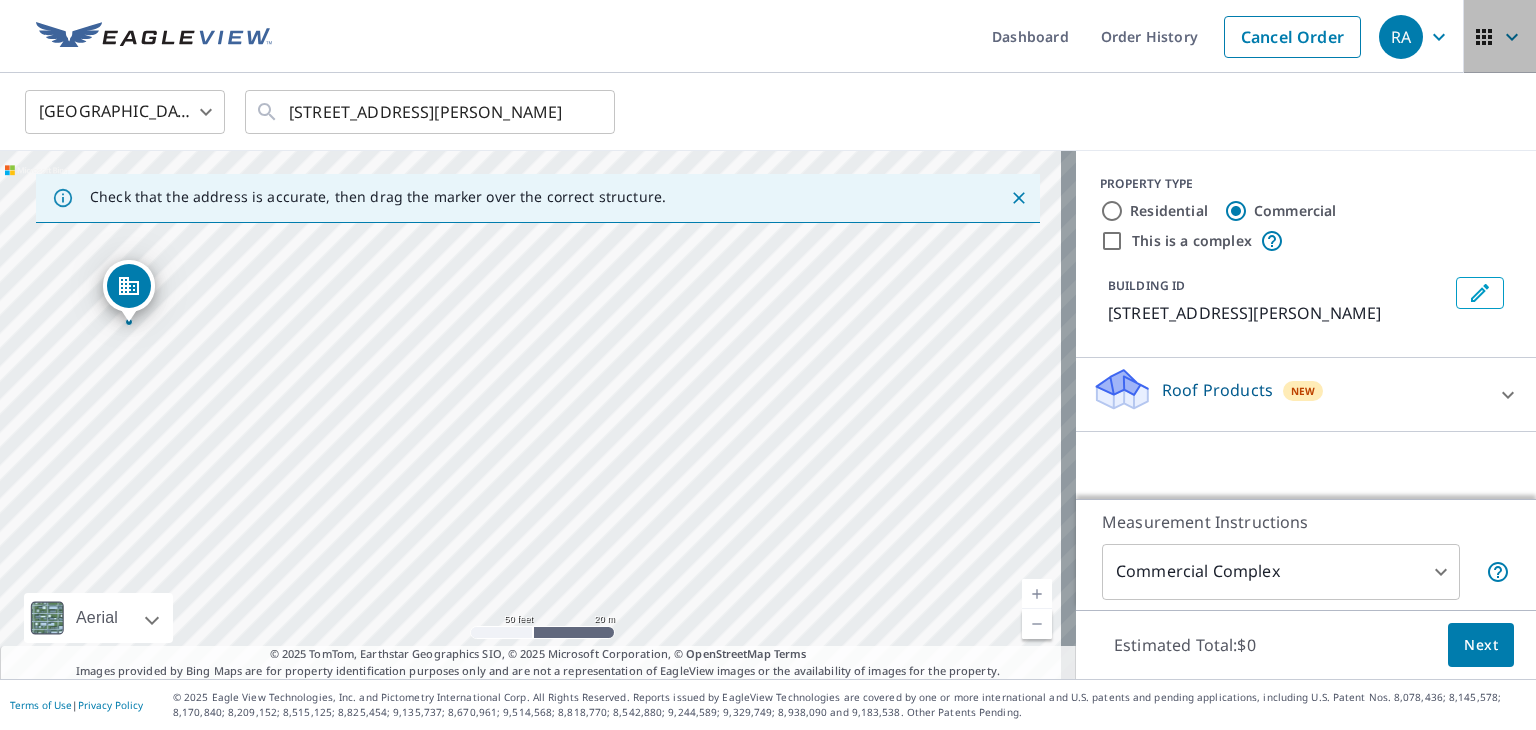 click 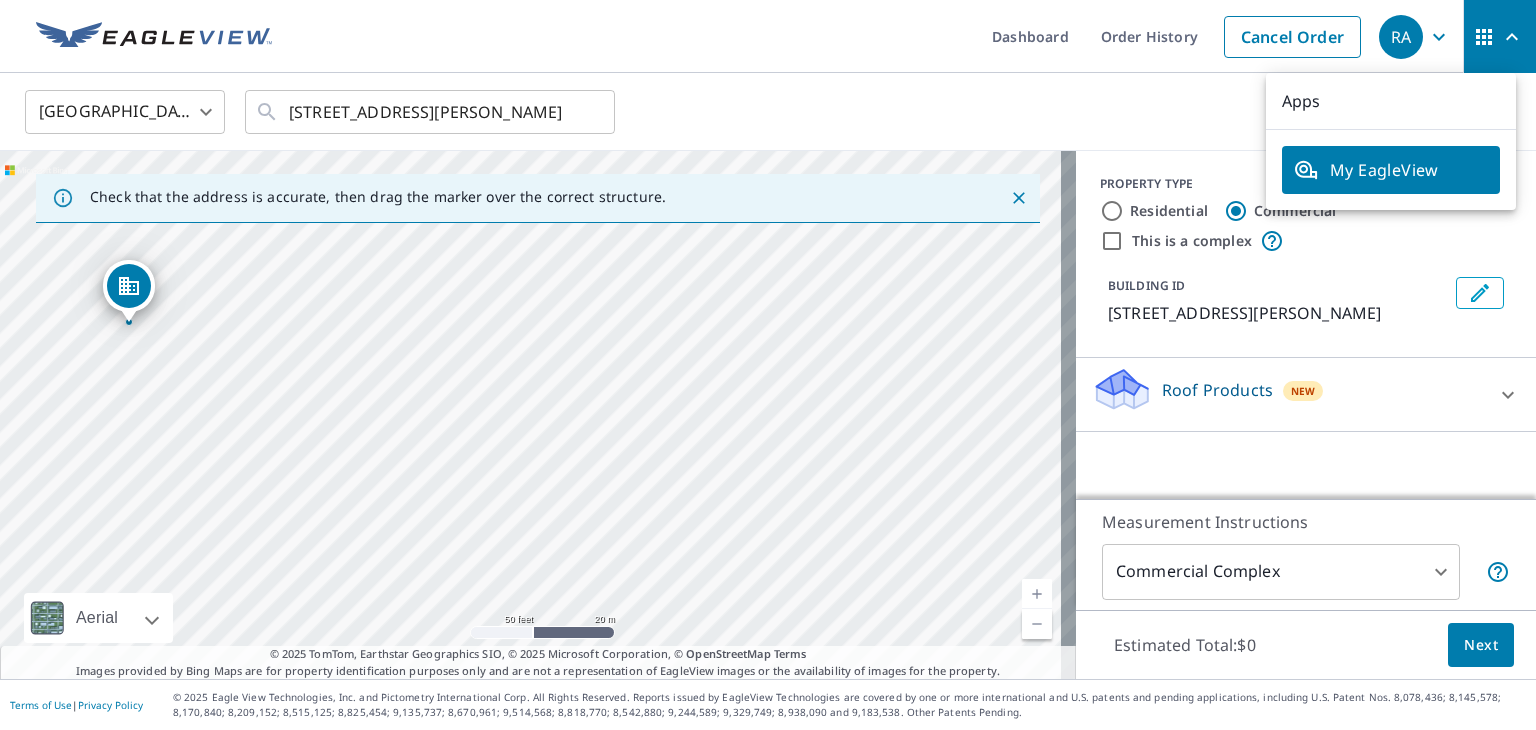 click 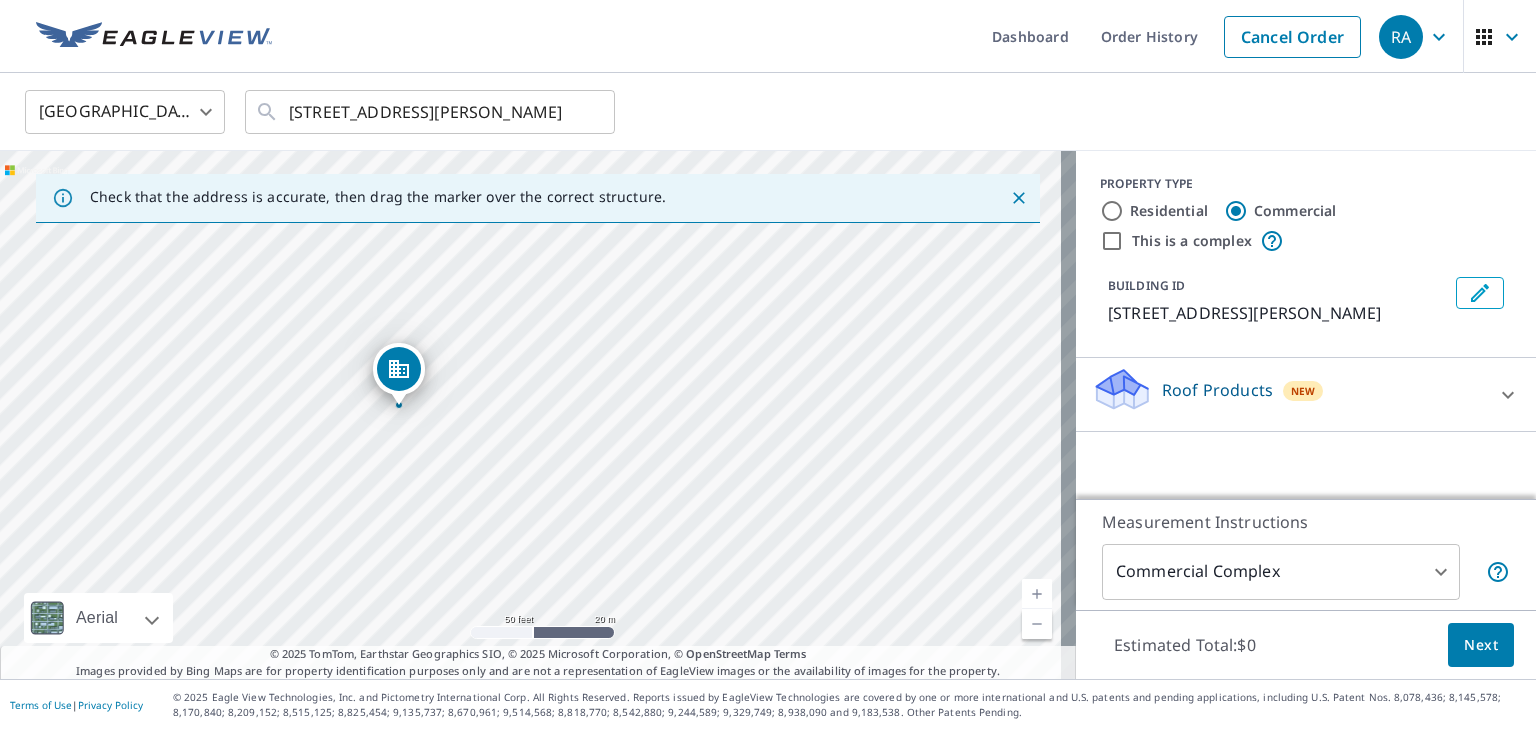 drag, startPoint x: 392, startPoint y: 421, endPoint x: 655, endPoint y: 497, distance: 273.76083 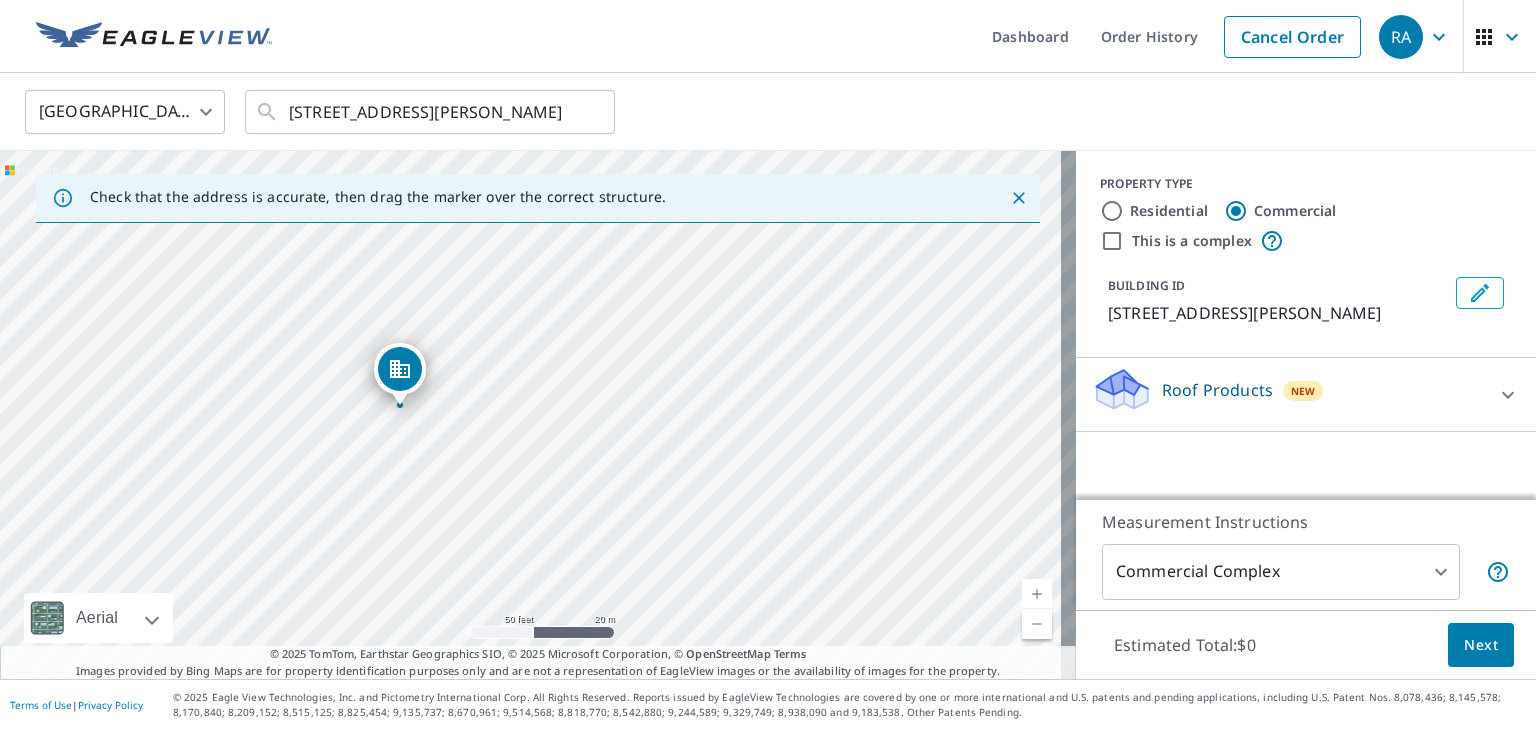 click 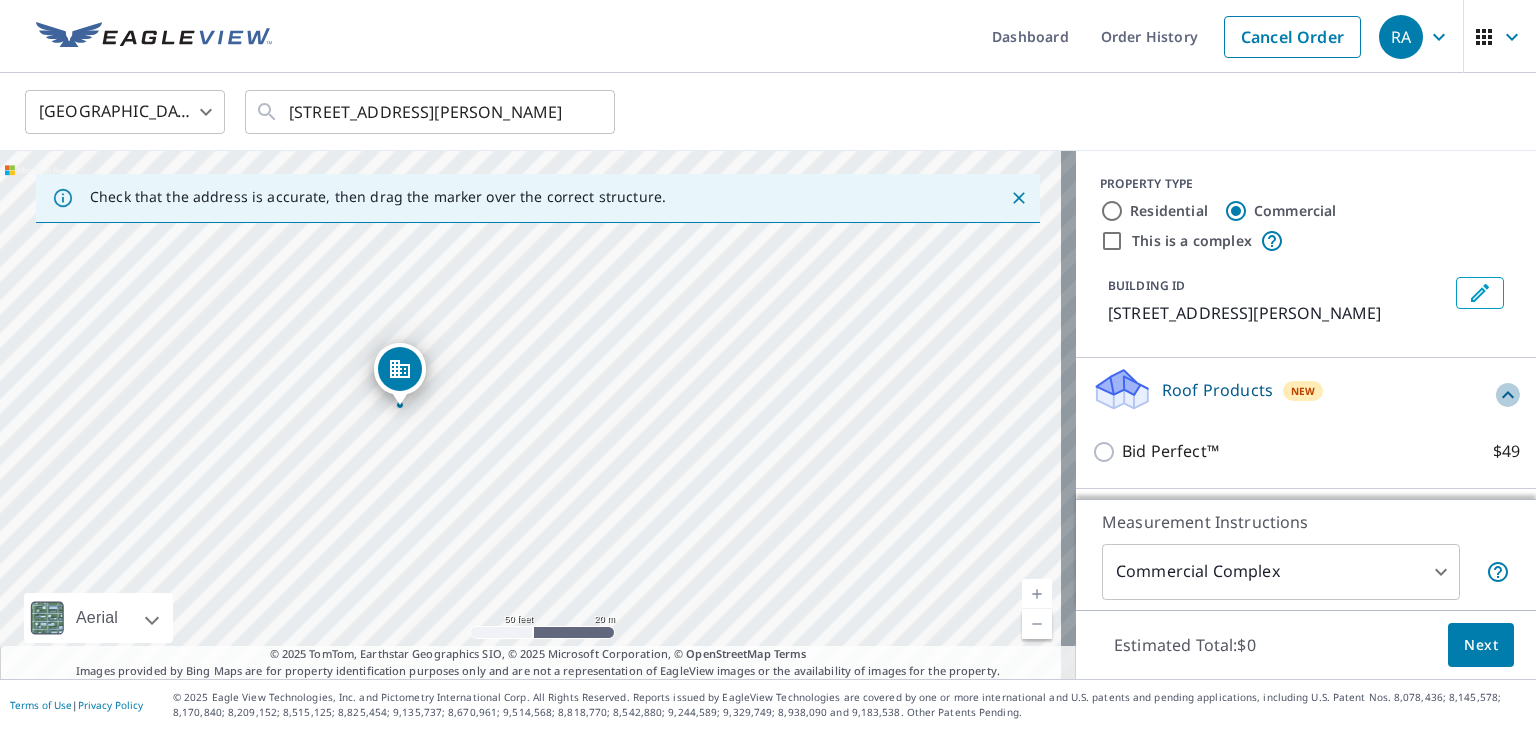 click 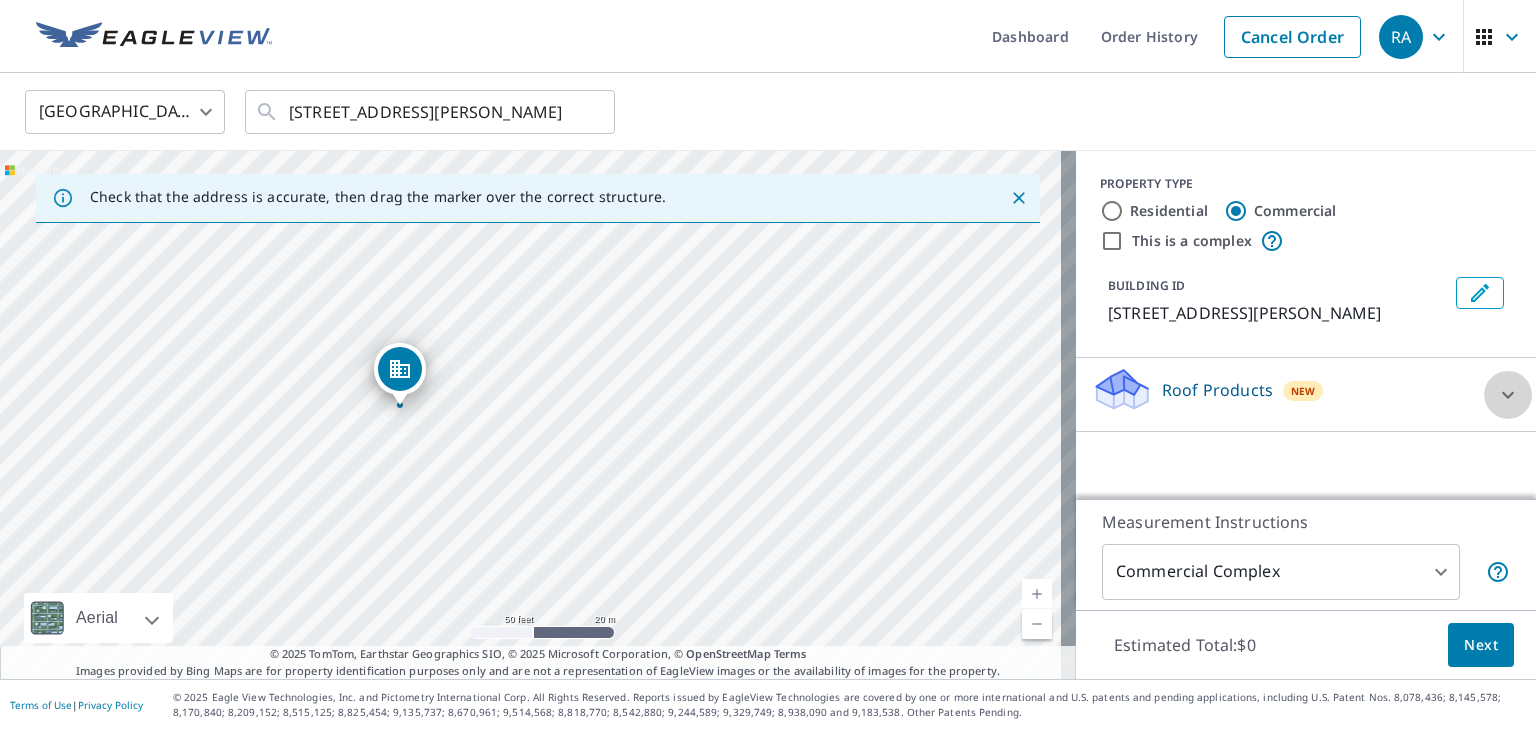 click 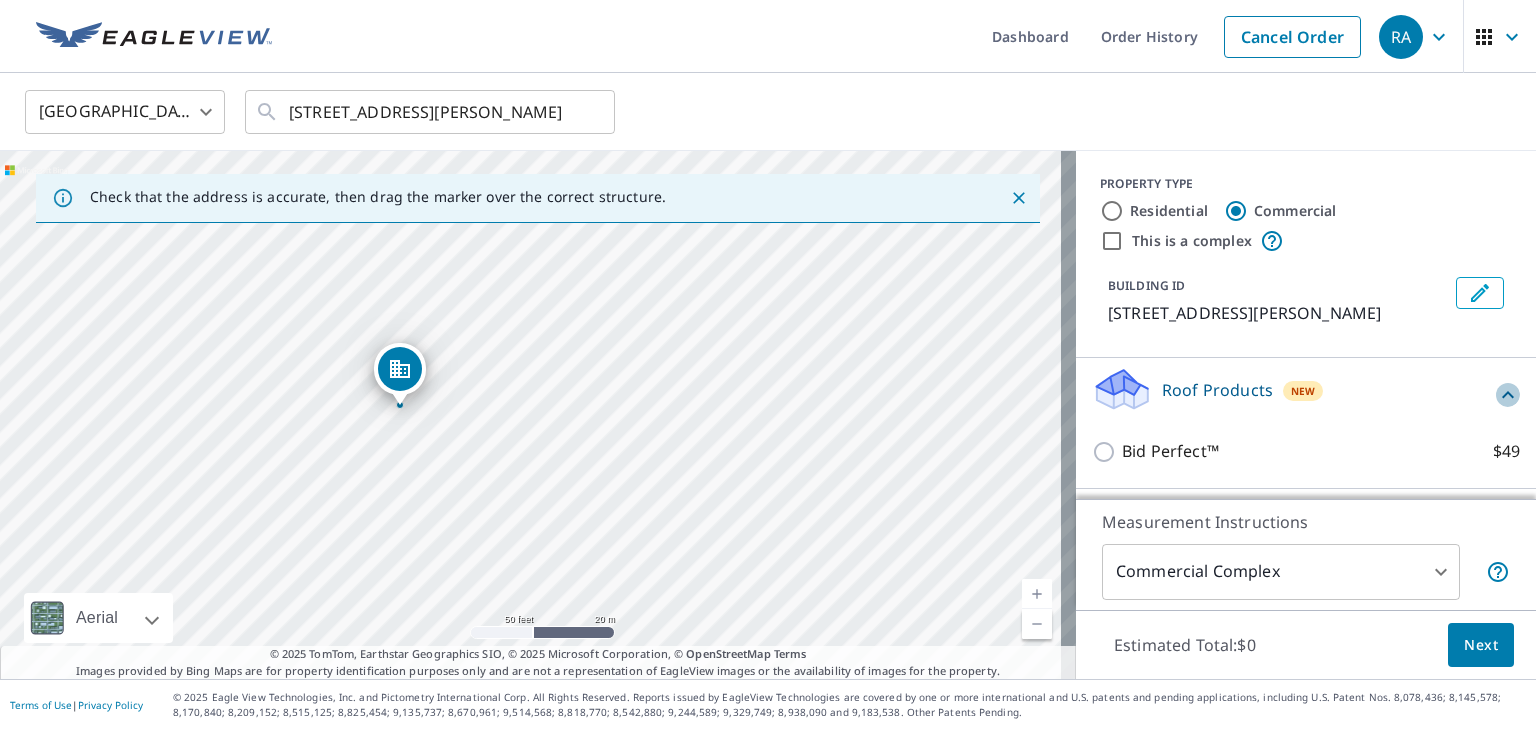 click 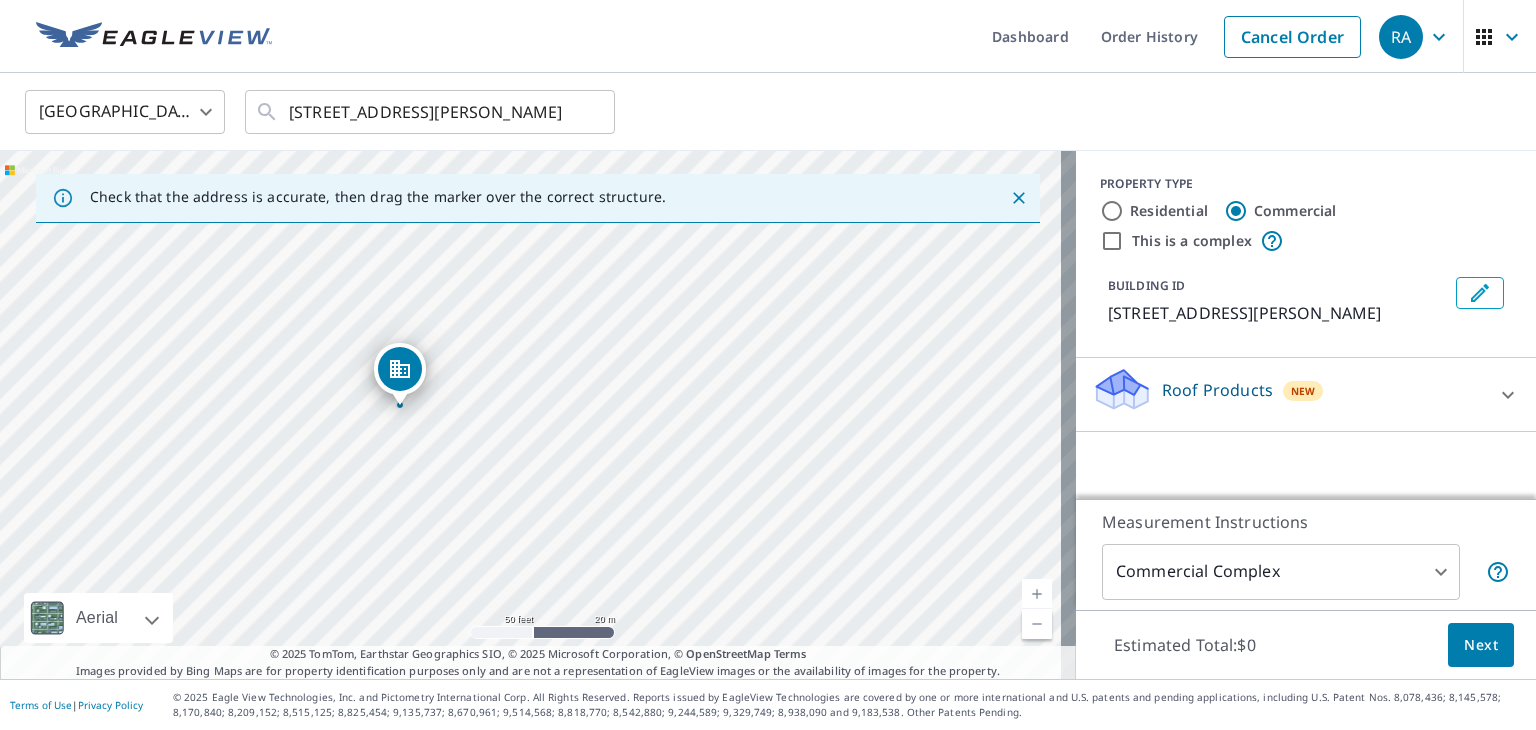 click on "RA RA
Dashboard Order History Cancel Order RA [GEOGRAPHIC_DATA] [GEOGRAPHIC_DATA] ​ [STREET_ADDRESS][PERSON_NAME] ​ Check that the address is accurate, then drag the marker over the correct structure. [STREET_ADDRESS][PERSON_NAME] A standard road map Aerial A detailed look from above Labels Labels 50 feet 20 m © 2025 TomTom, © Vexcel Imaging, © 2025 Microsoft Corporation,  © OpenStreetMap Terms © 2025 TomTom, Earthstar Geographics SIO, © 2025 Microsoft Corporation, ©   OpenStreetMap   Terms Images provided by Bing Maps are for property identification purposes only and are not a representation of EagleView images or the availability of images for the property. PROPERTY TYPE Residential Commercial This is a complex BUILDING ID [STREET_ADDRESS][PERSON_NAME] Roof Products New Bid Perfect™ $49 Measurement Instructions Commercial Complex 4 ​ Estimated Total:  $0 Next Terms of Use  |  Privacy Policy
X" at bounding box center [768, 365] 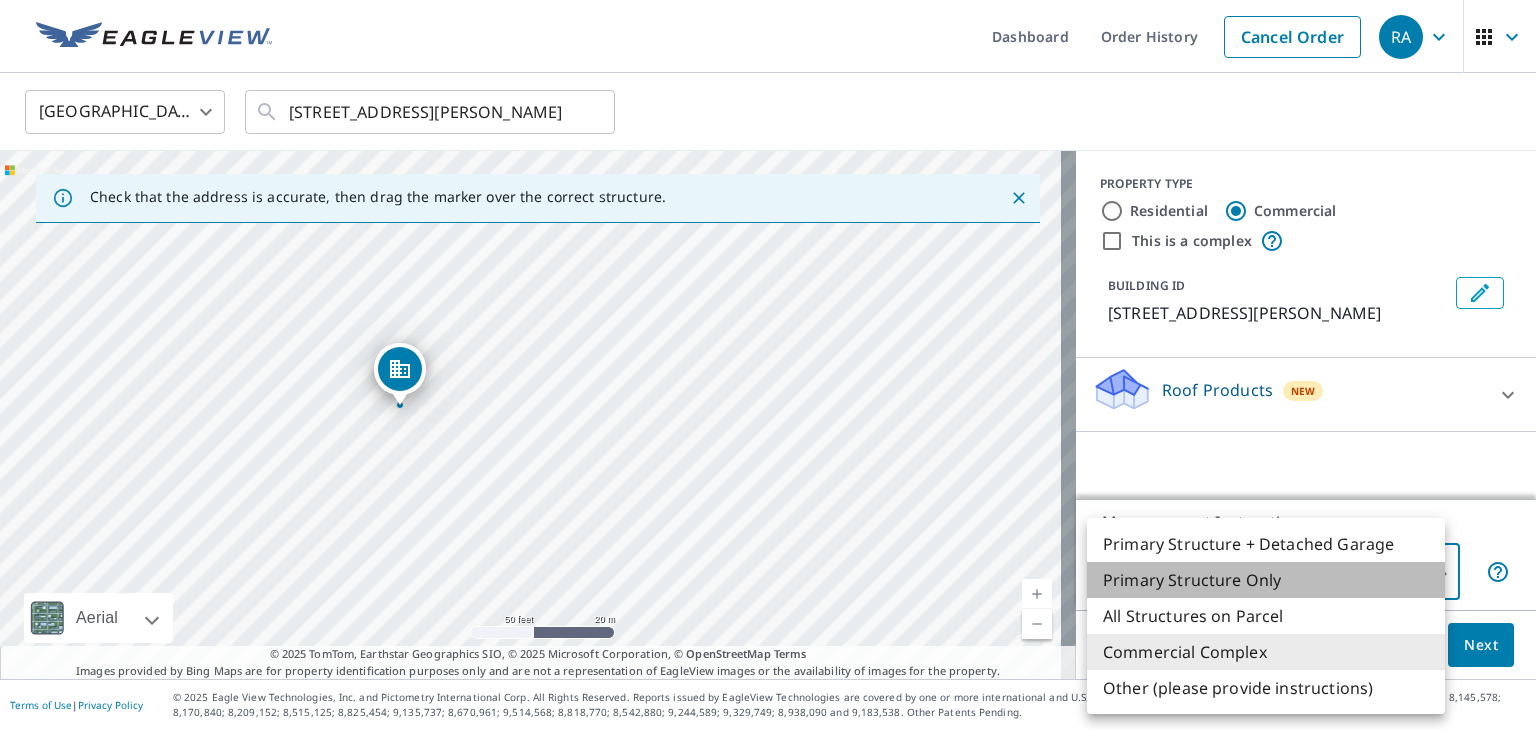 click on "Primary Structure Only" at bounding box center [1266, 580] 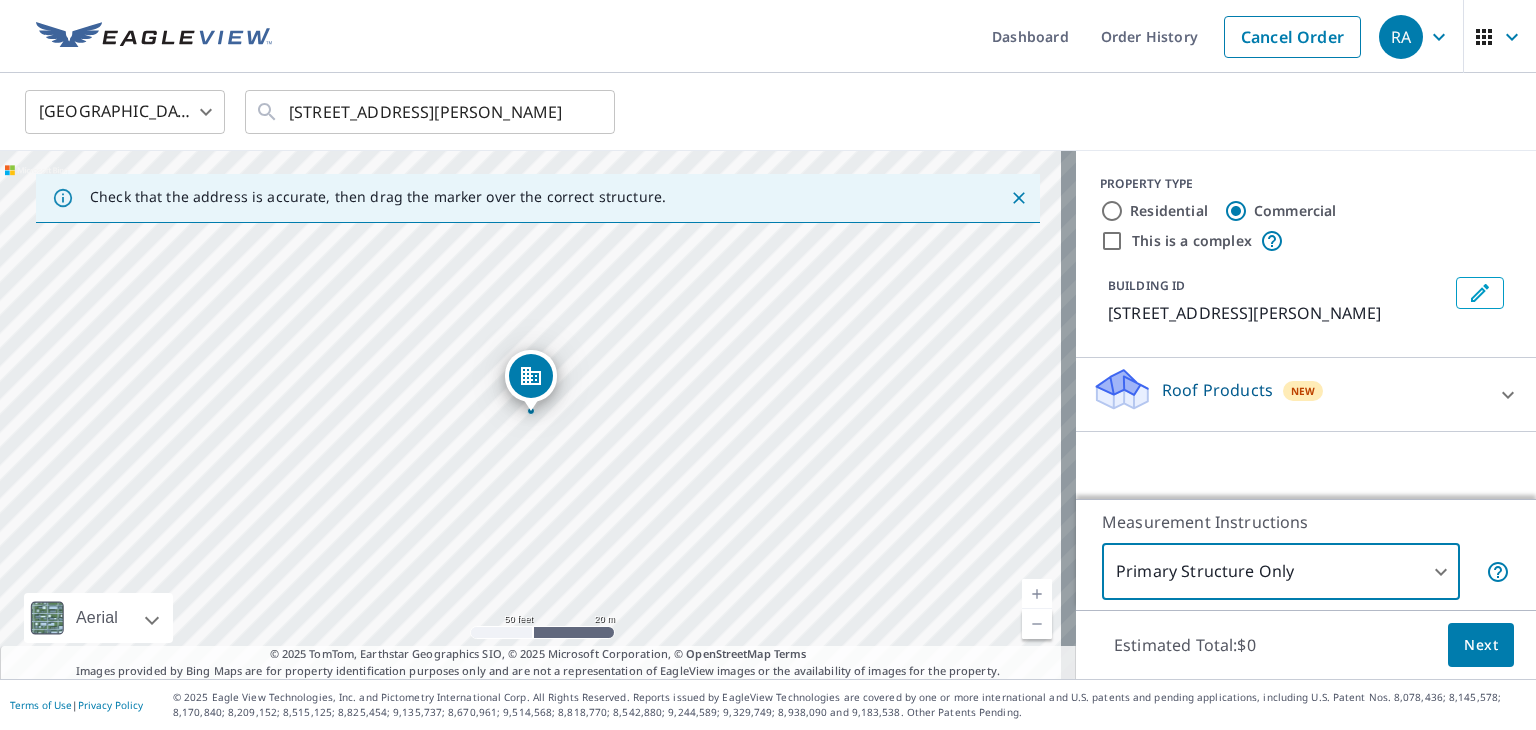 click on "RA RA
Dashboard Order History Cancel Order RA [GEOGRAPHIC_DATA] [GEOGRAPHIC_DATA] ​ [STREET_ADDRESS][PERSON_NAME] ​ Check that the address is accurate, then drag the marker over the correct structure. [STREET_ADDRESS][PERSON_NAME] A standard road map Aerial A detailed look from above Labels Labels 50 feet 20 m © 2025 TomTom, © Vexcel Imaging, © 2025 Microsoft Corporation,  © OpenStreetMap Terms © 2025 TomTom, Earthstar Geographics SIO, © 2025 Microsoft Corporation, ©   OpenStreetMap   Terms Images provided by Bing Maps are for property identification purposes only and are not a representation of EagleView images or the availability of images for the property. PROPERTY TYPE Residential Commercial This is a complex BUILDING ID [STREET_ADDRESS][PERSON_NAME] Roof Products New Bid Perfect™ $49 Measurement Instructions Primary Structure Only 2 ​ Estimated Total:  $0 Next Terms of Use  |  Privacy Policy
X" at bounding box center (768, 365) 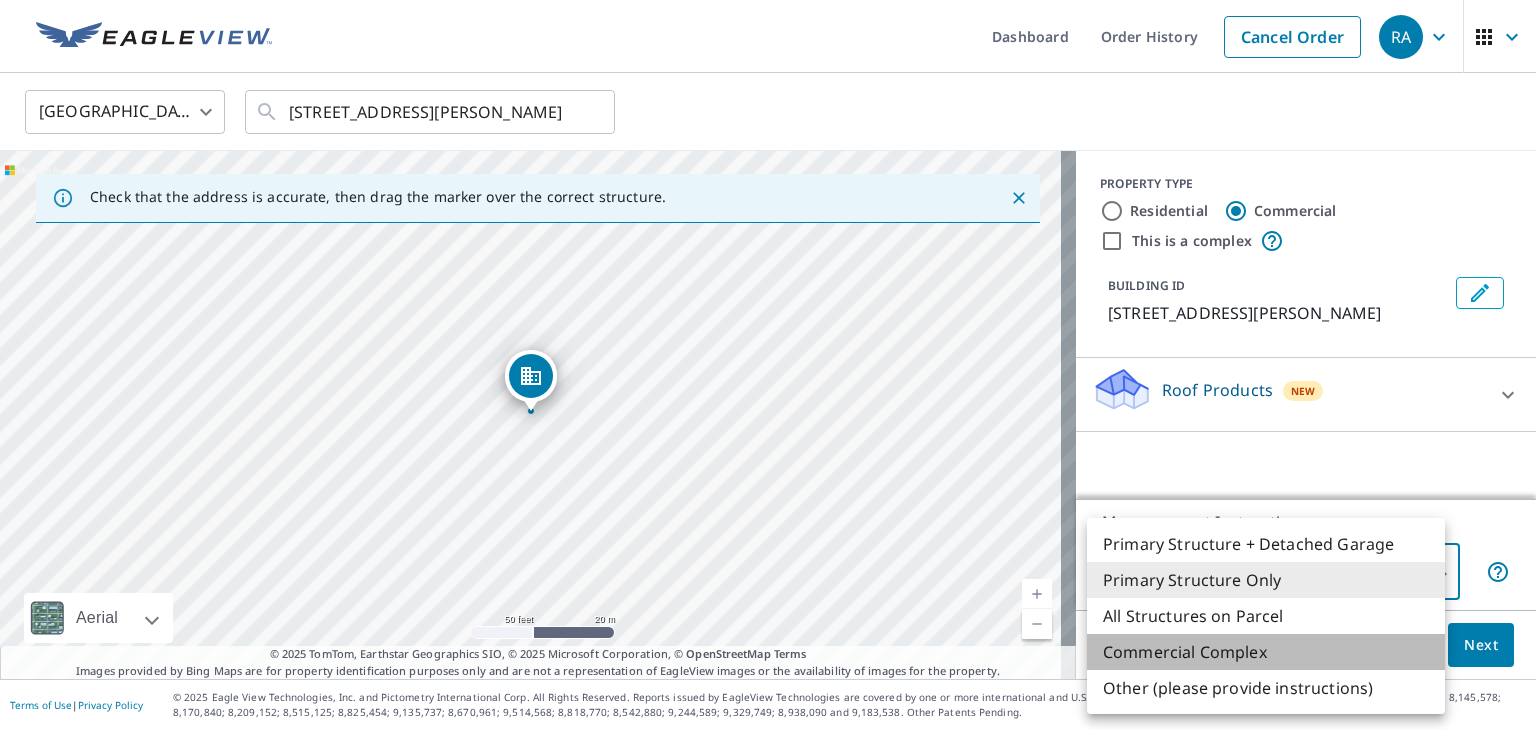 click on "Commercial Complex" at bounding box center [1266, 652] 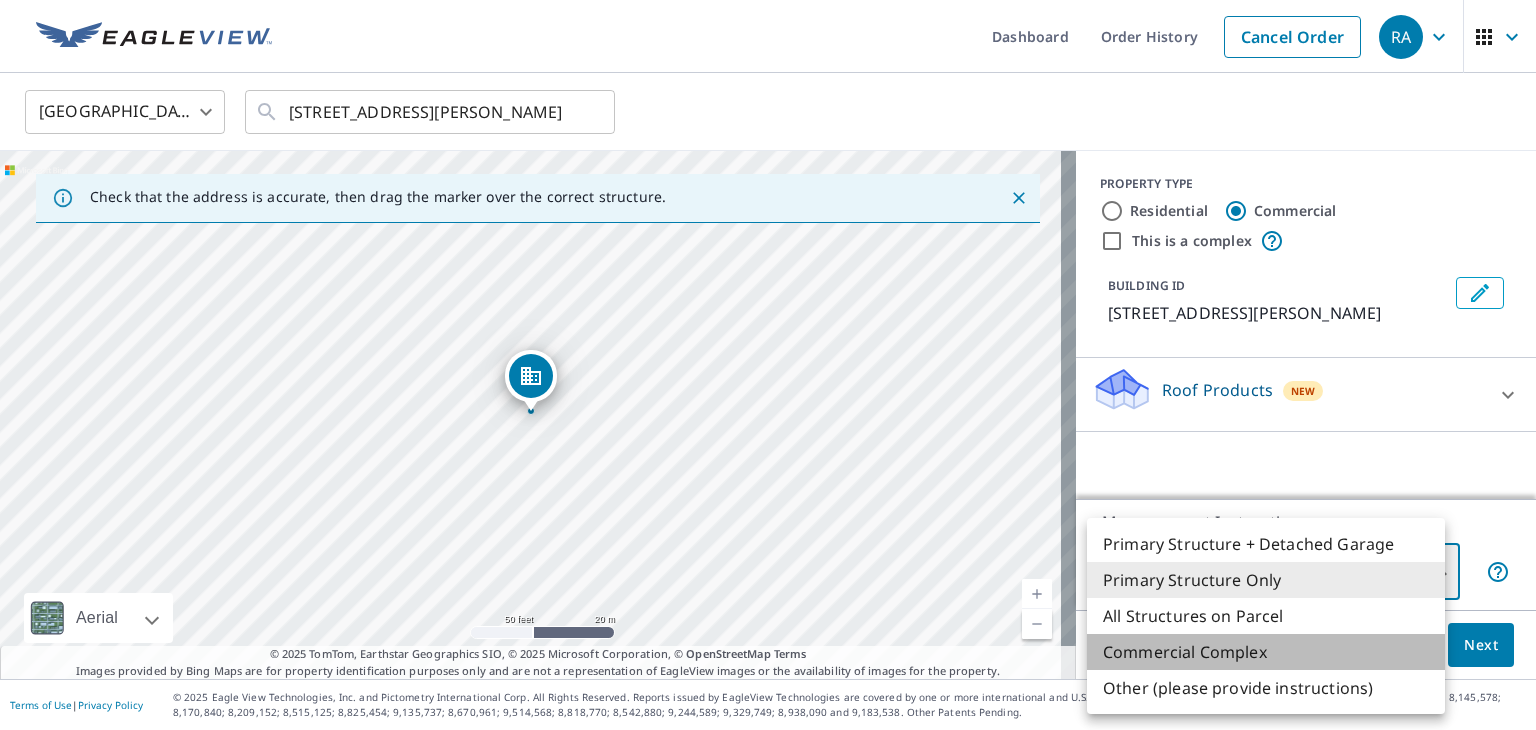 type on "4" 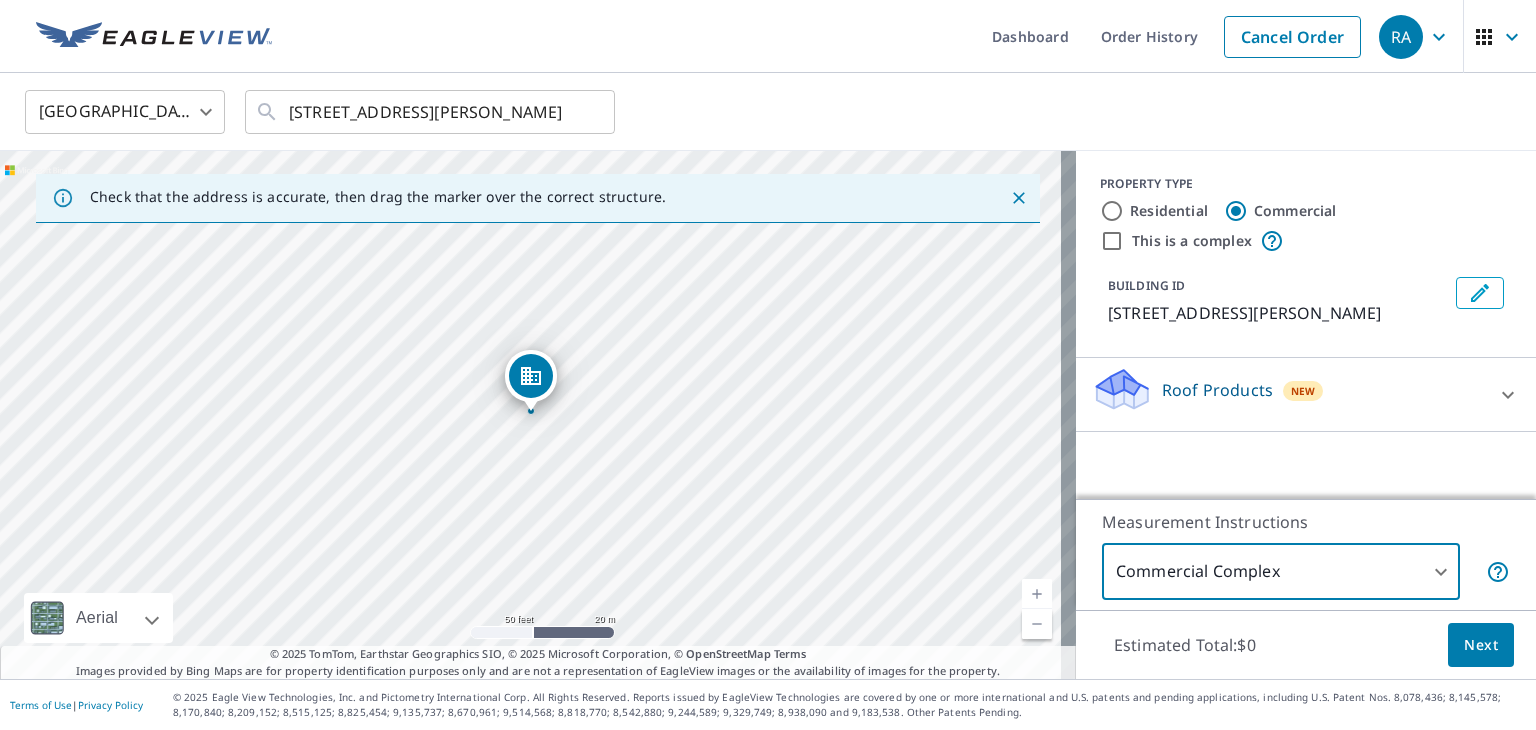 click on "Estimated Total:  $0 Next" at bounding box center (1306, 645) 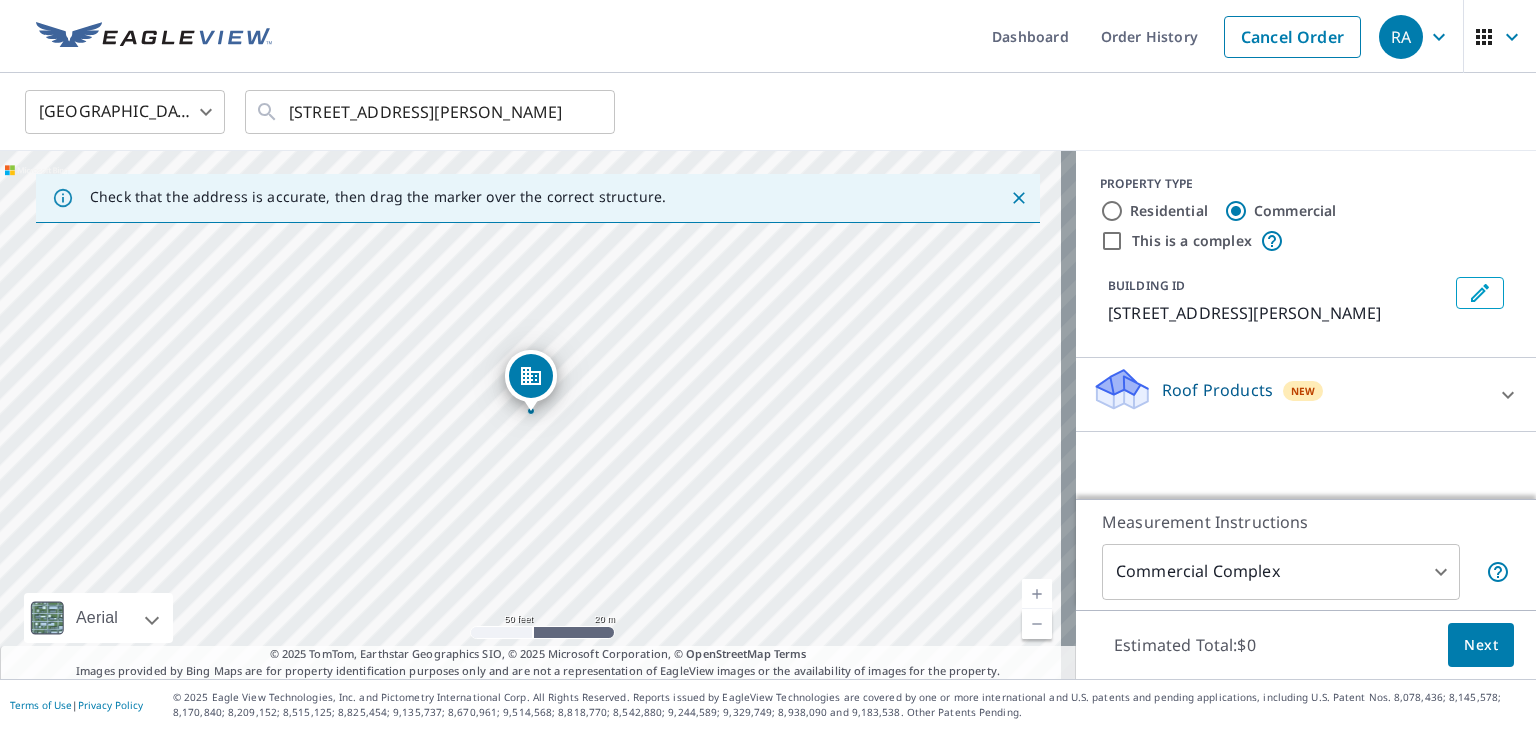 click 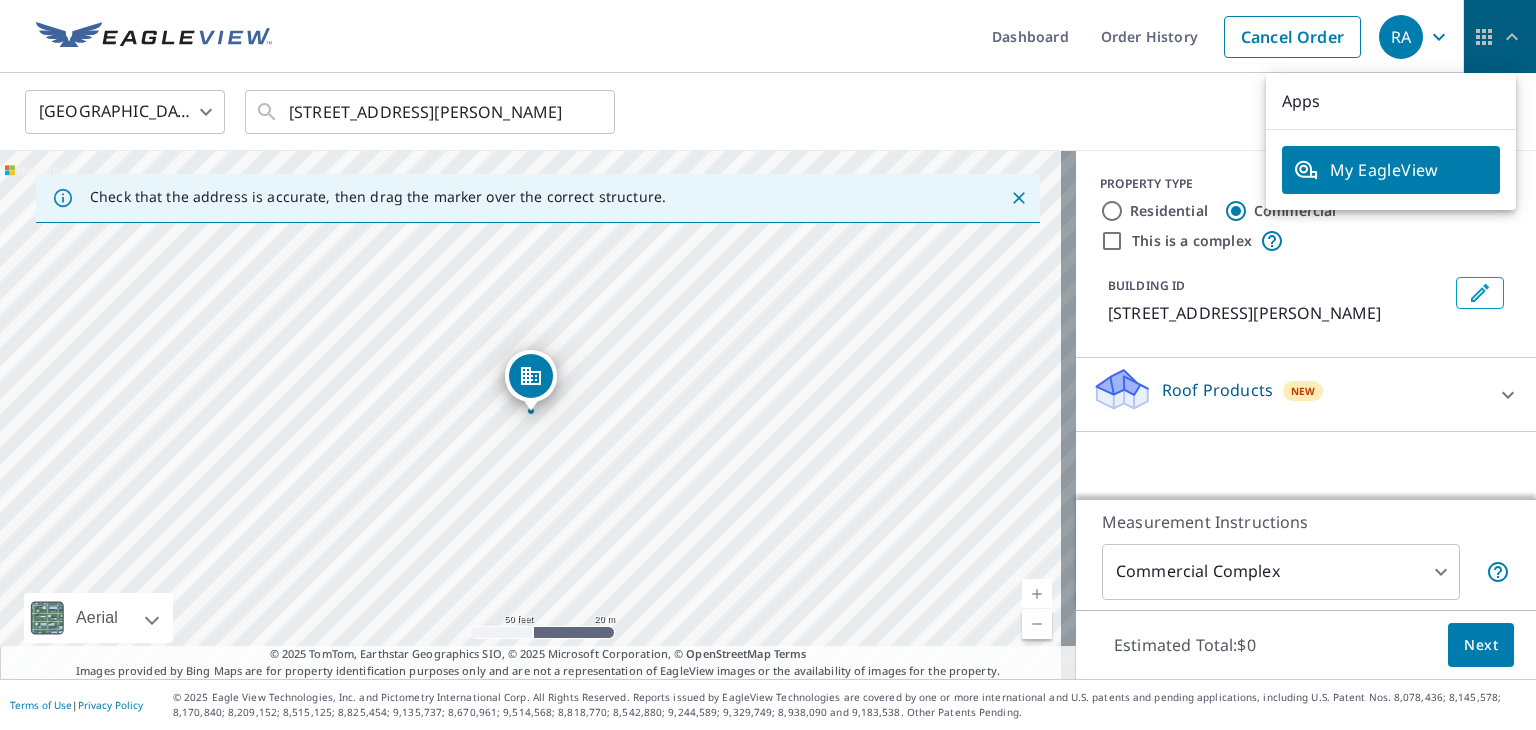 click 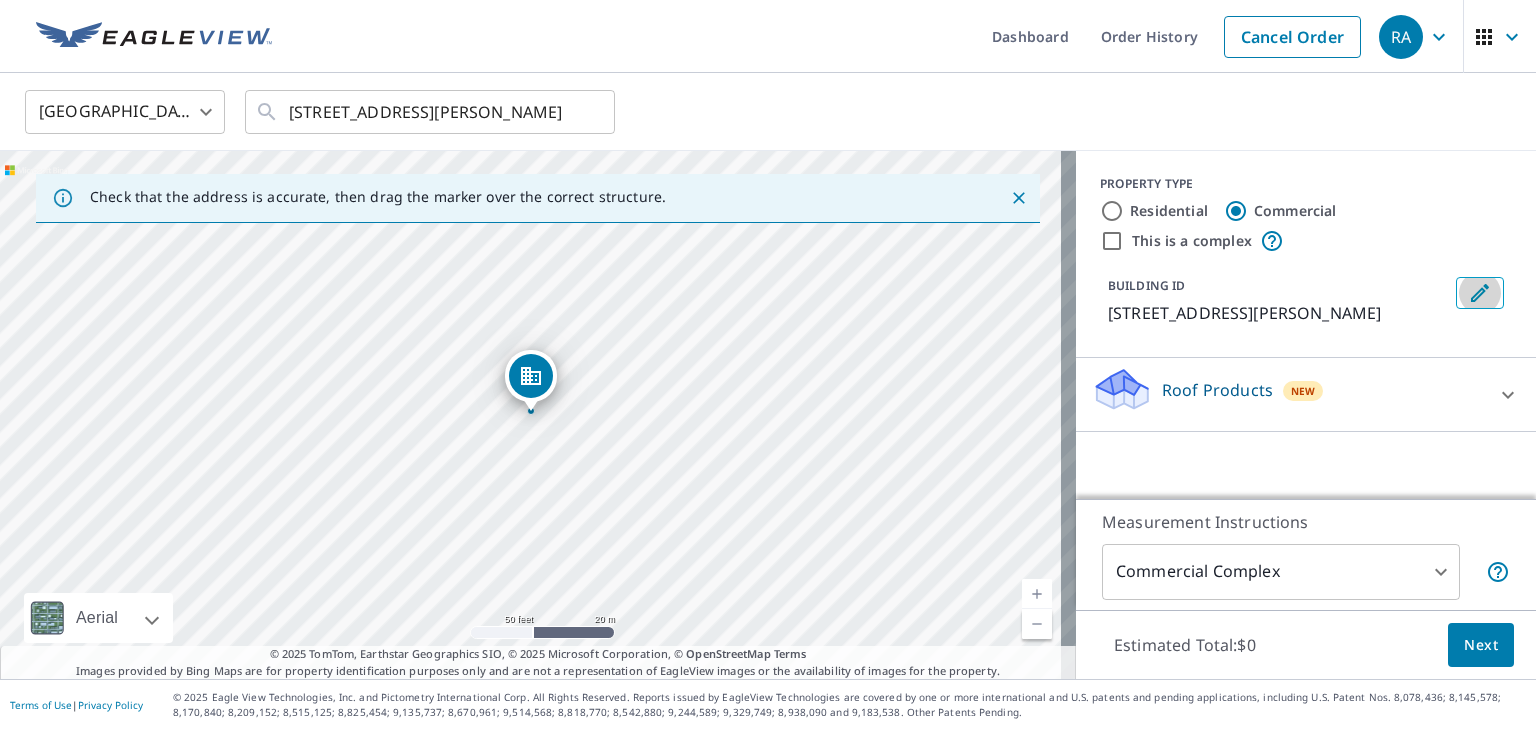click 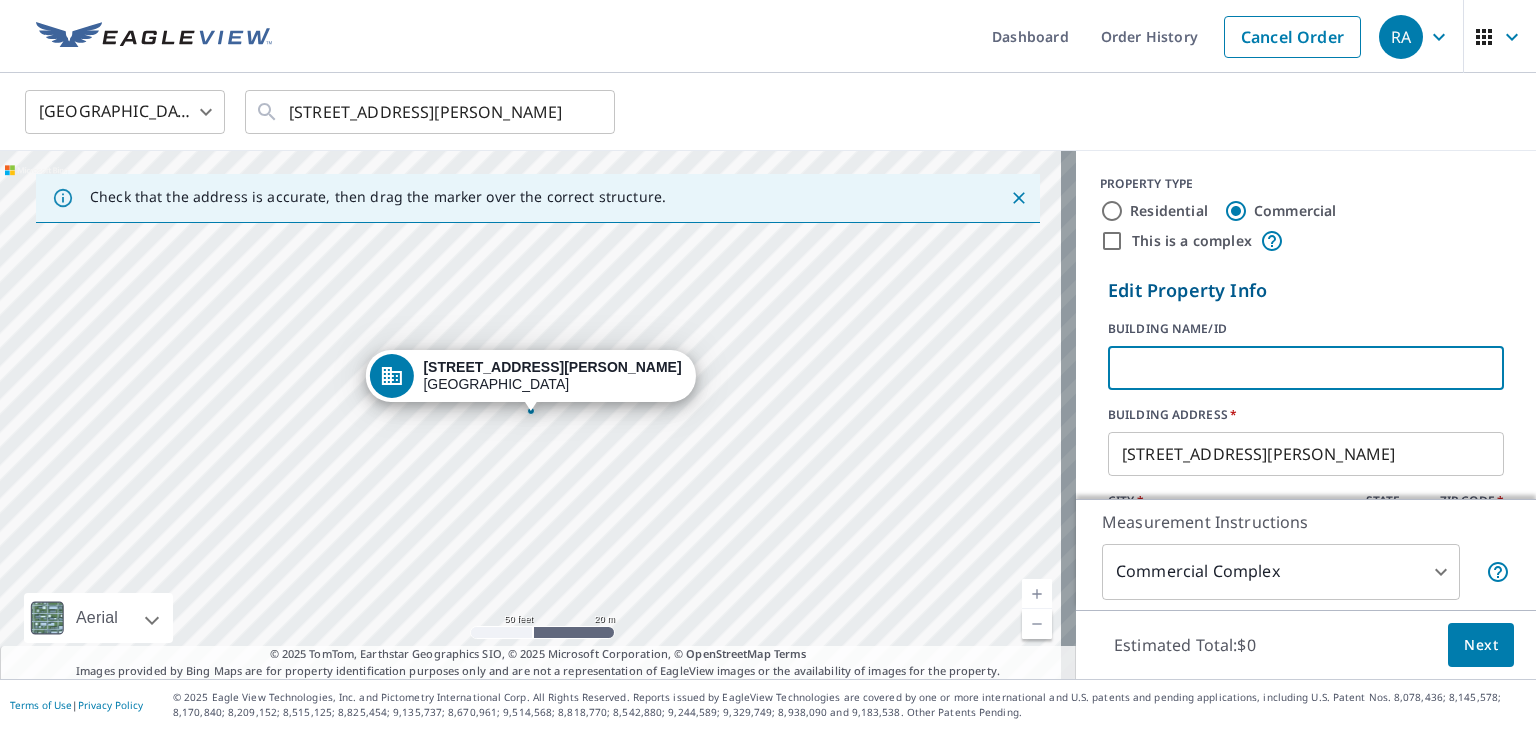 click at bounding box center [1306, 368] 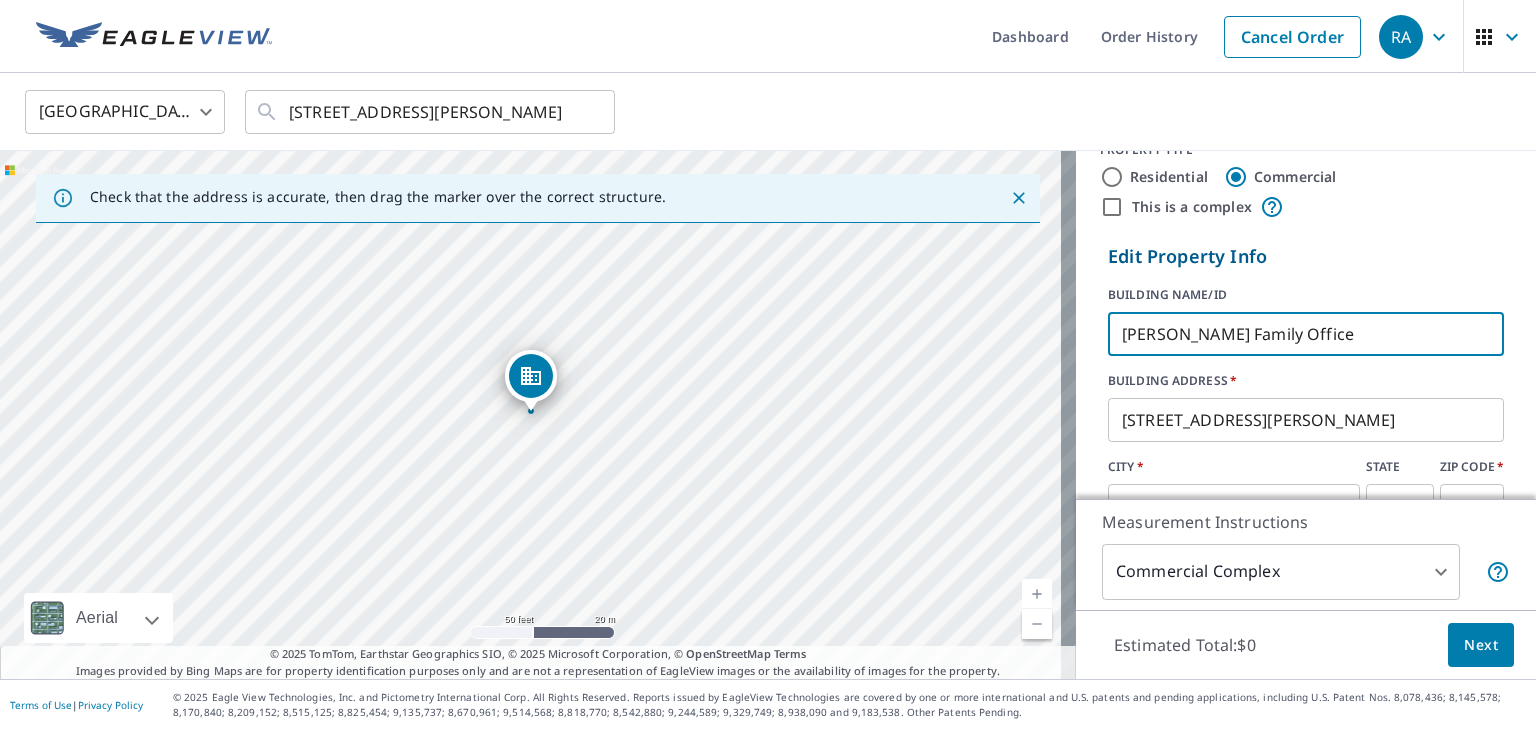 scroll, scrollTop: 0, scrollLeft: 0, axis: both 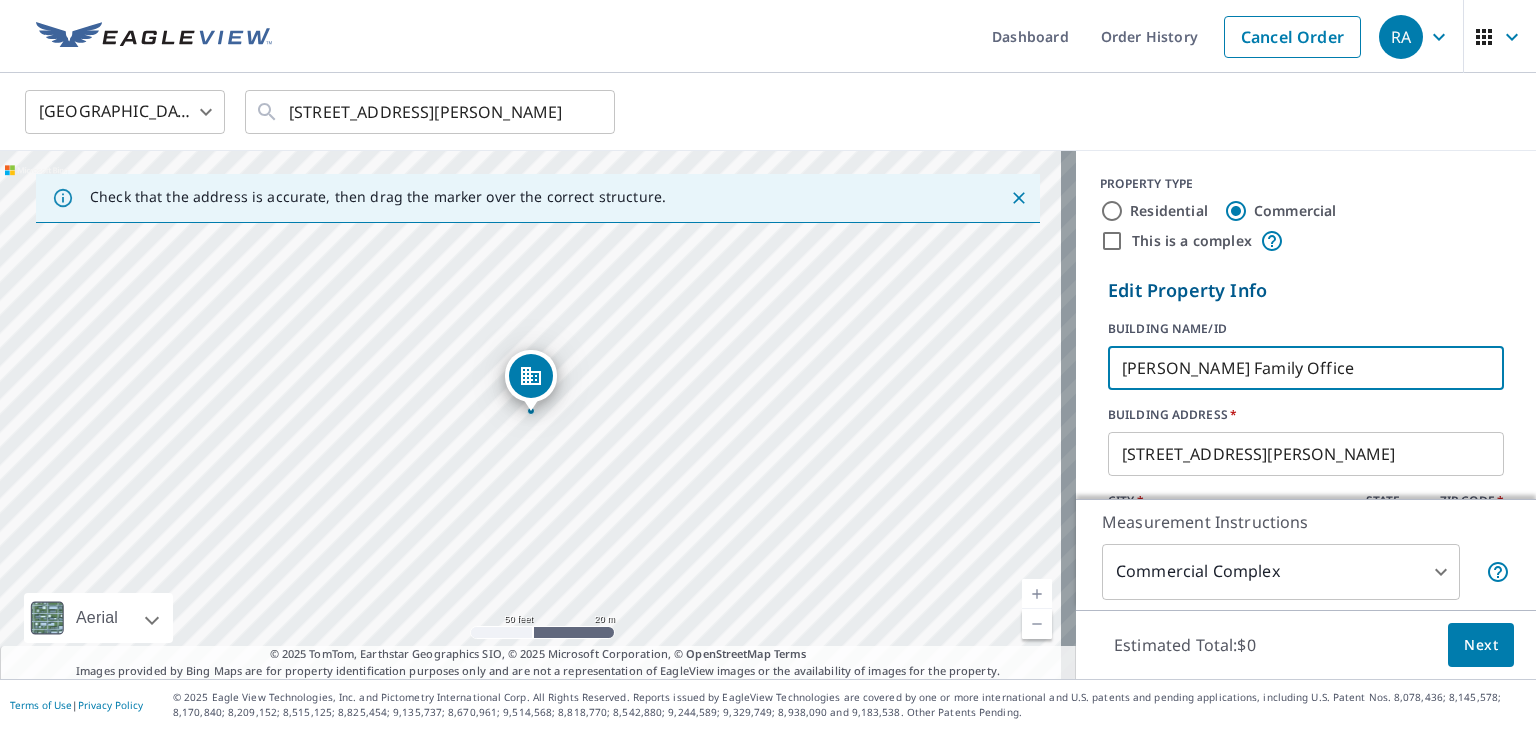 type on "[PERSON_NAME] Family Office" 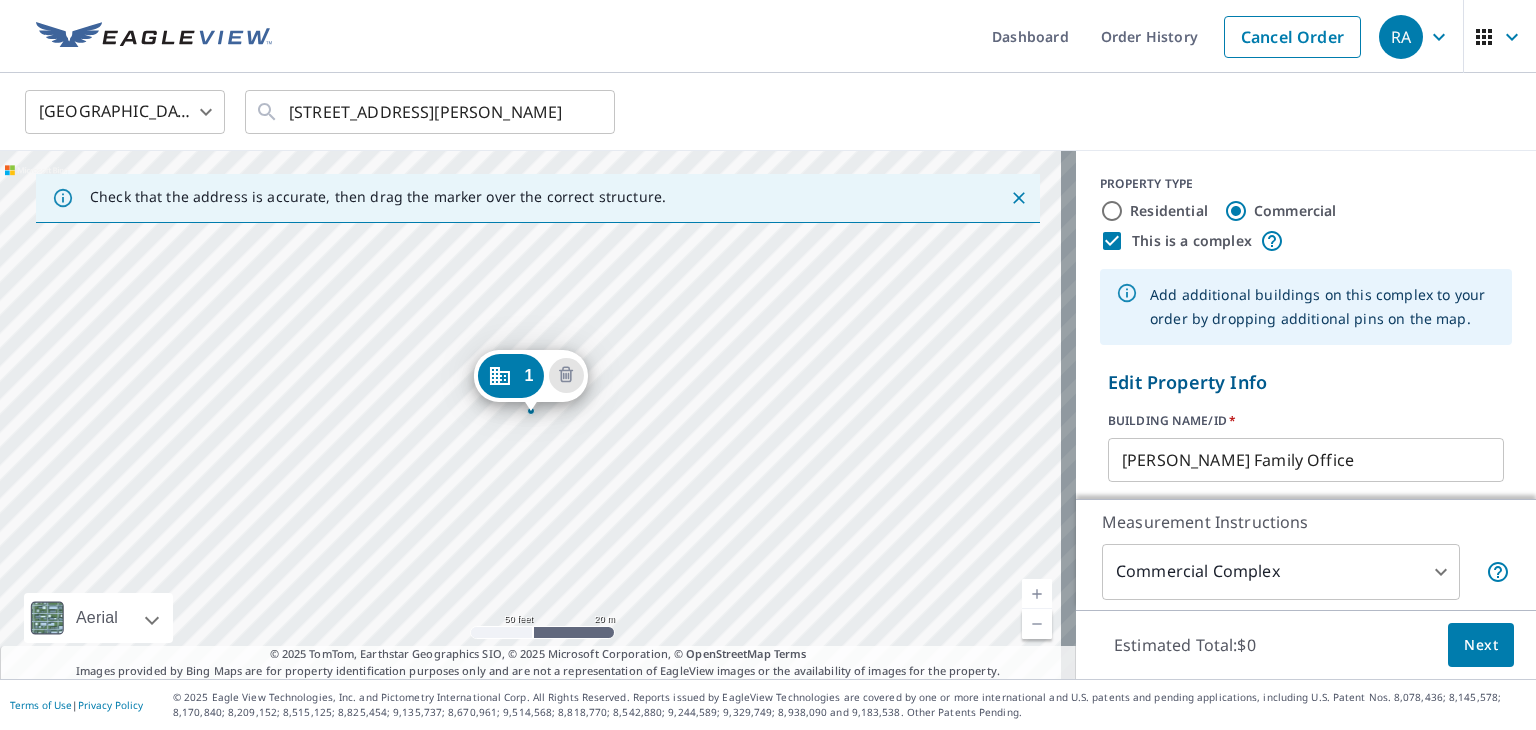 click on "This is a complex" at bounding box center [1112, 241] 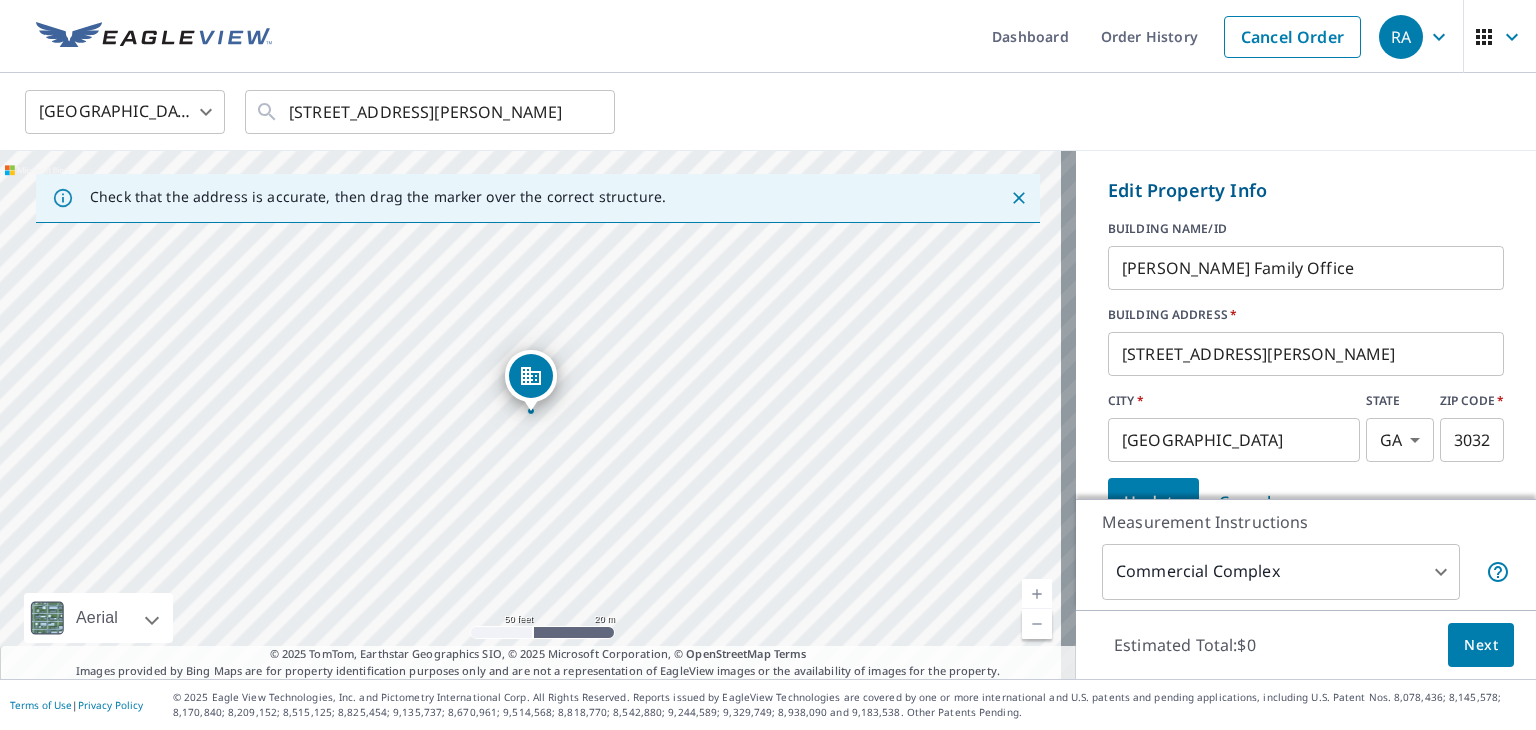 scroll, scrollTop: 233, scrollLeft: 0, axis: vertical 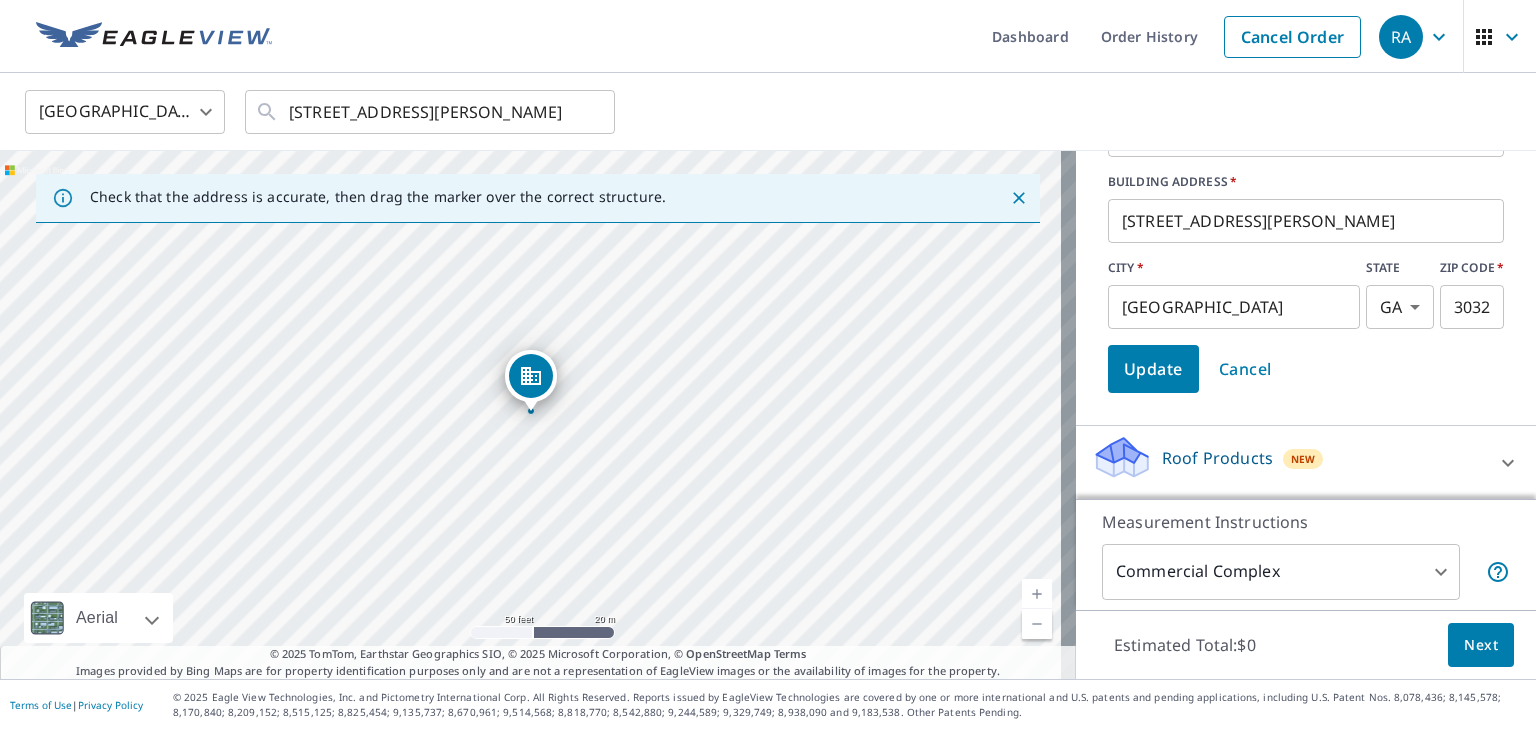click on "Update" at bounding box center [1153, 369] 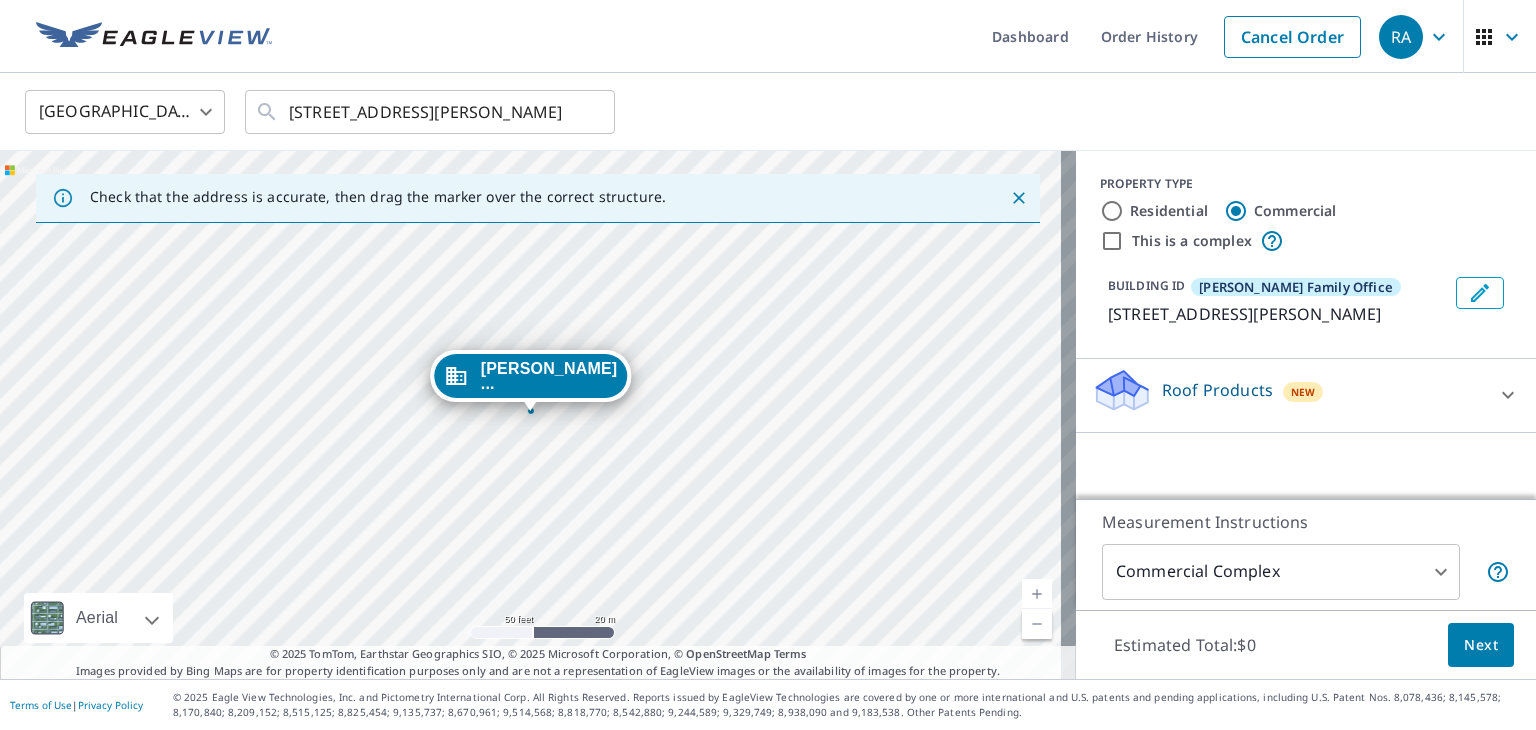 scroll, scrollTop: 0, scrollLeft: 0, axis: both 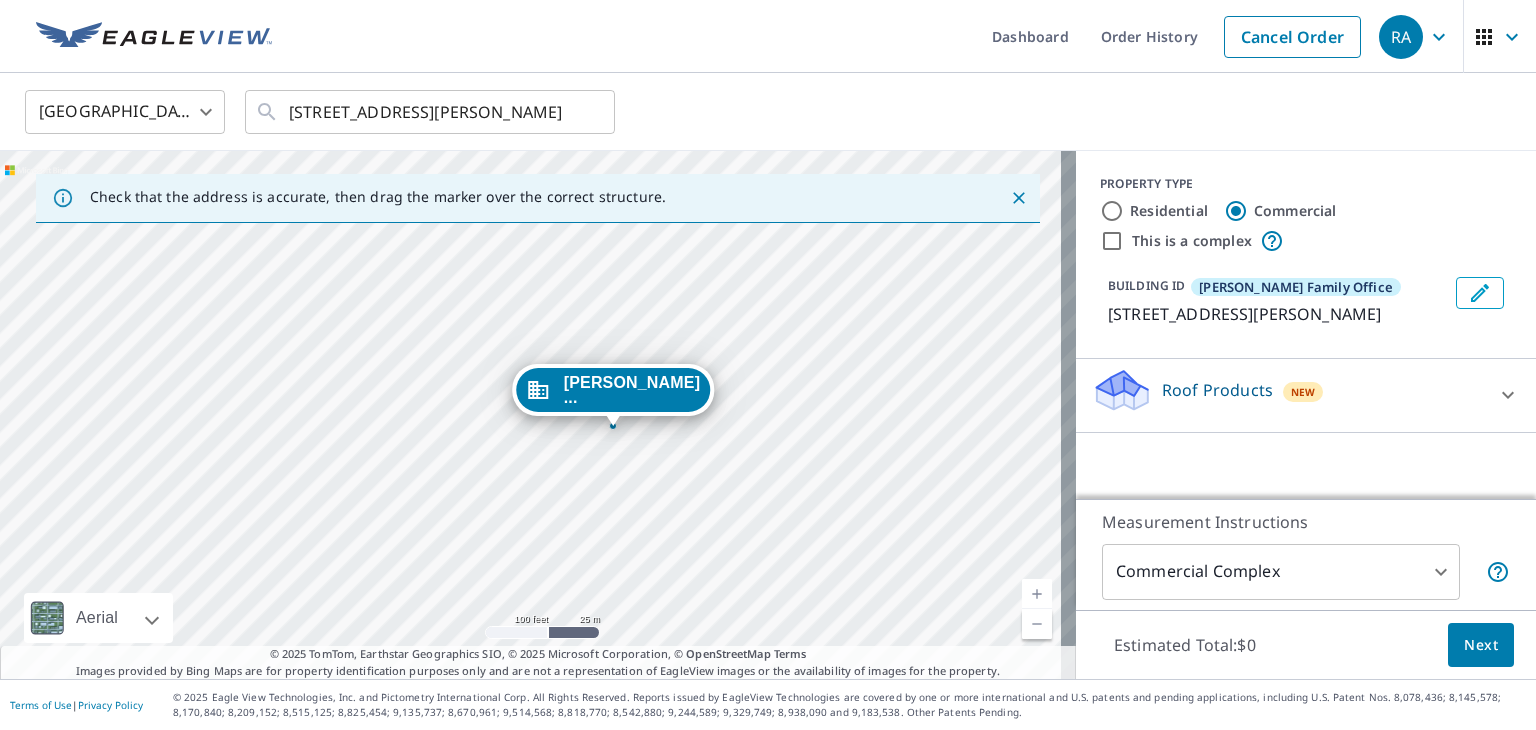 drag, startPoint x: 824, startPoint y: 402, endPoint x: 752, endPoint y: 422, distance: 74.726166 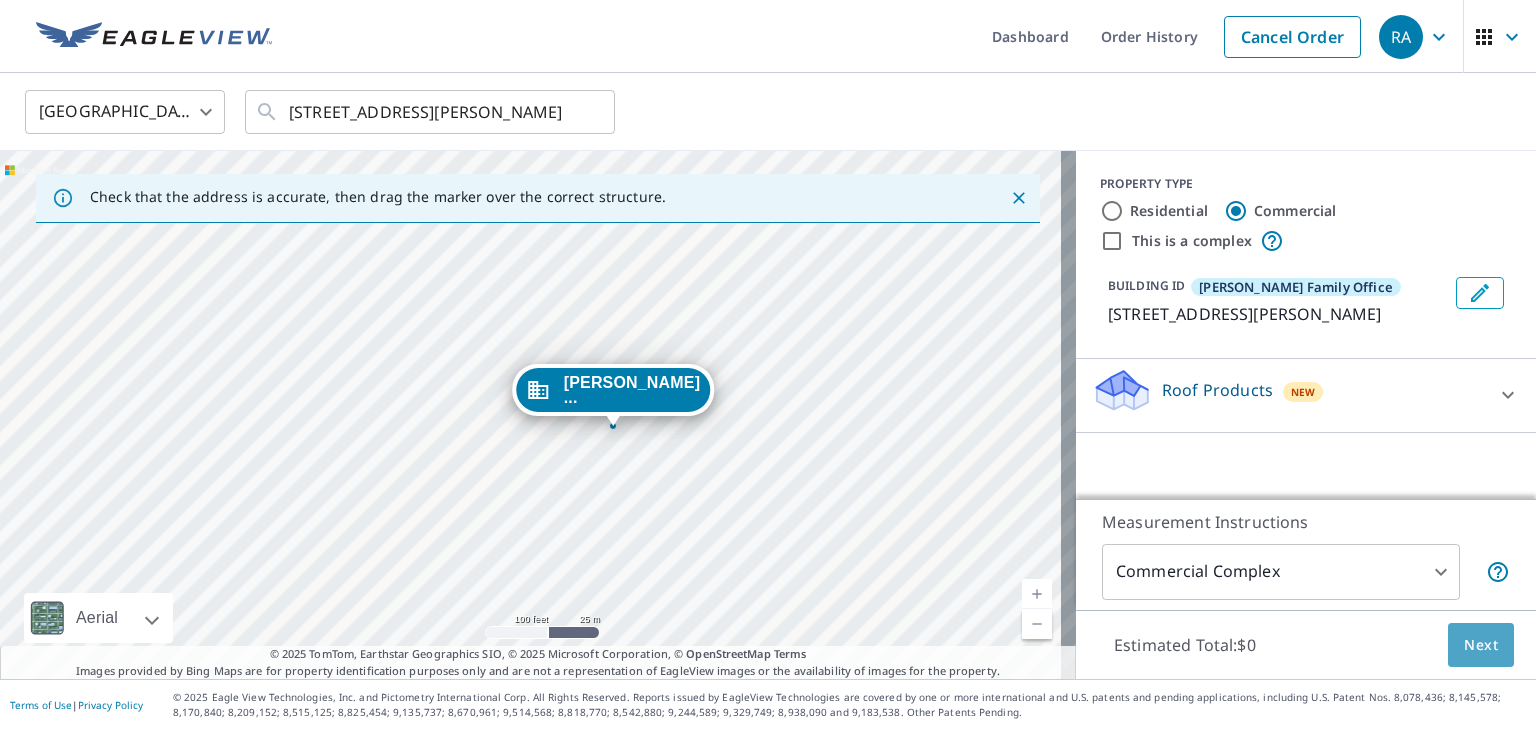 click on "Next" at bounding box center [1481, 645] 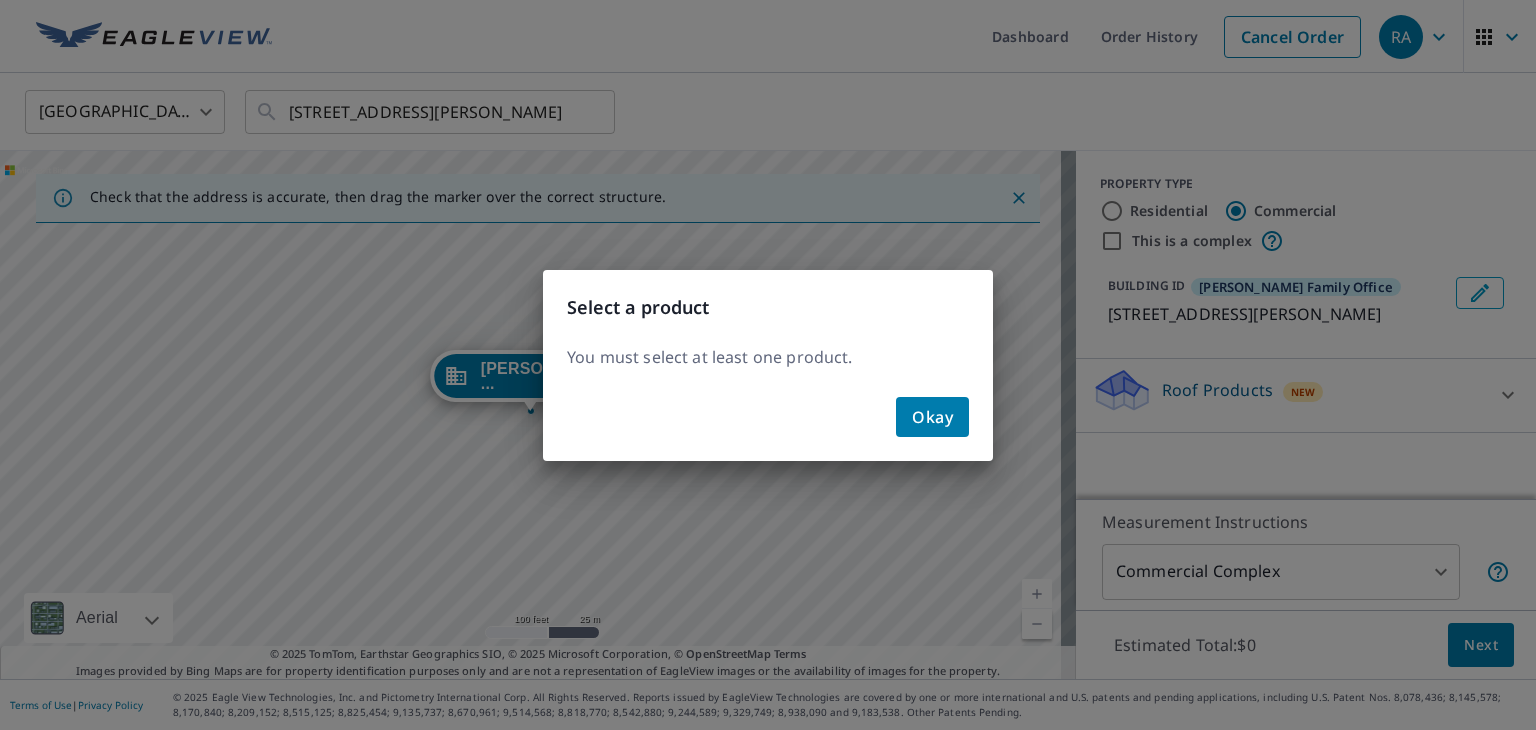 click on "Okay" at bounding box center [932, 417] 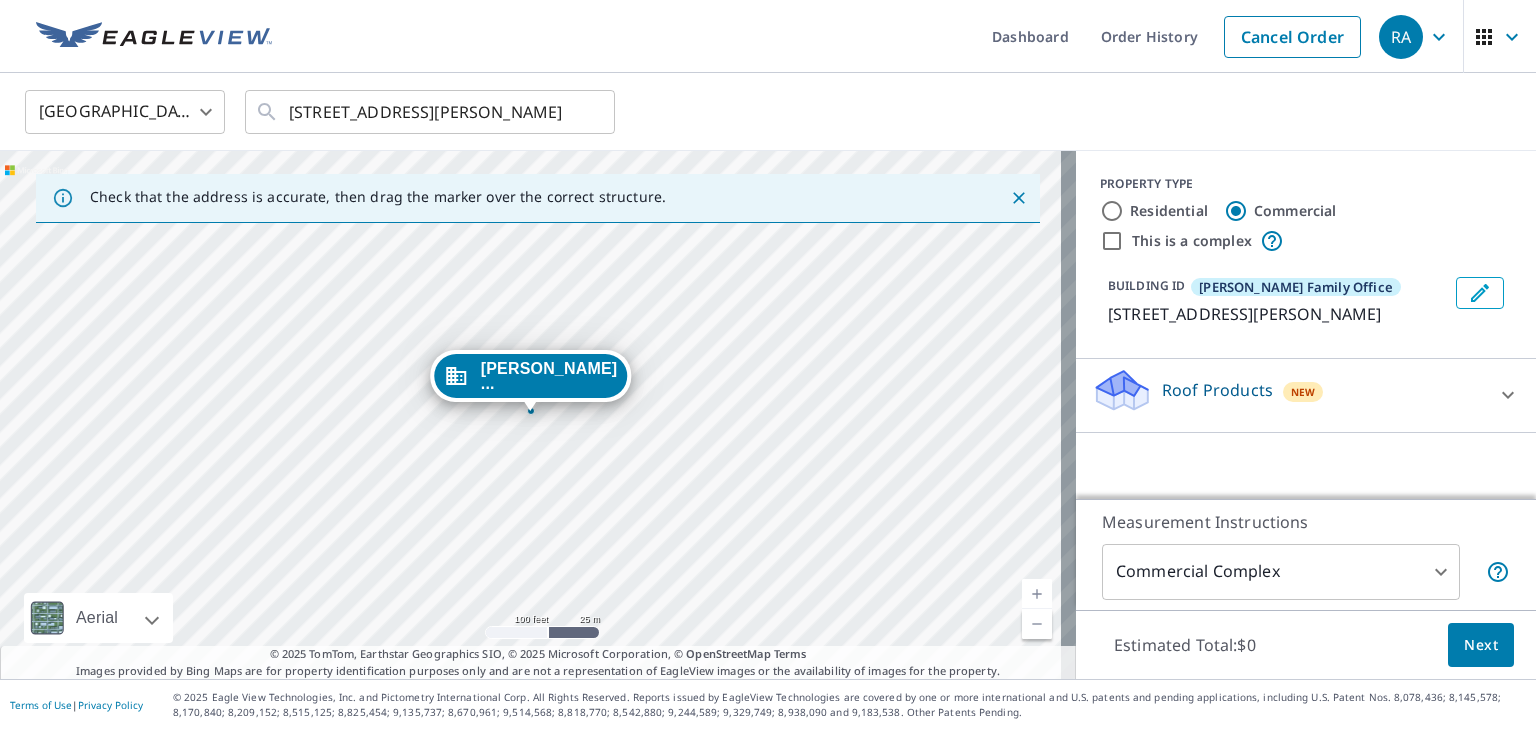 click 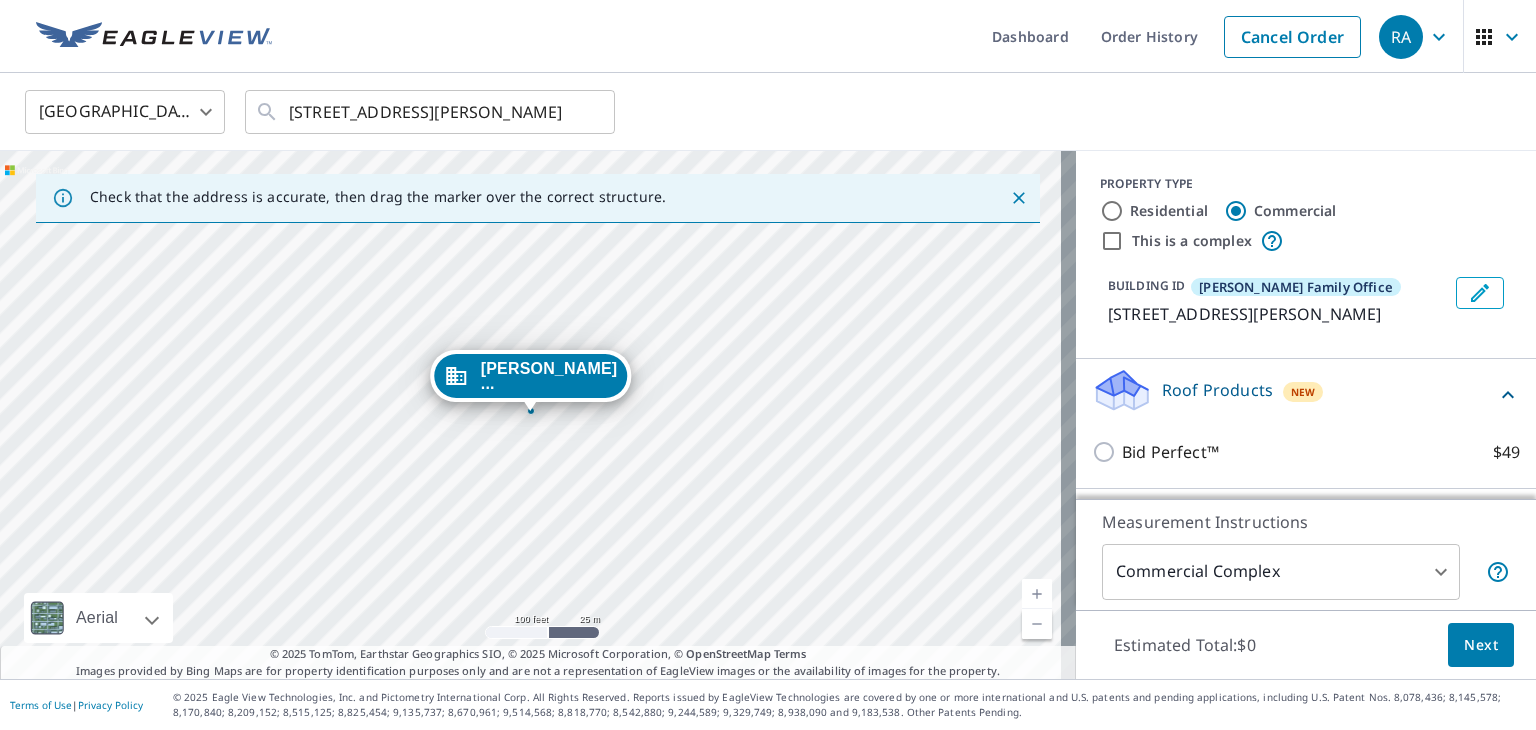 click 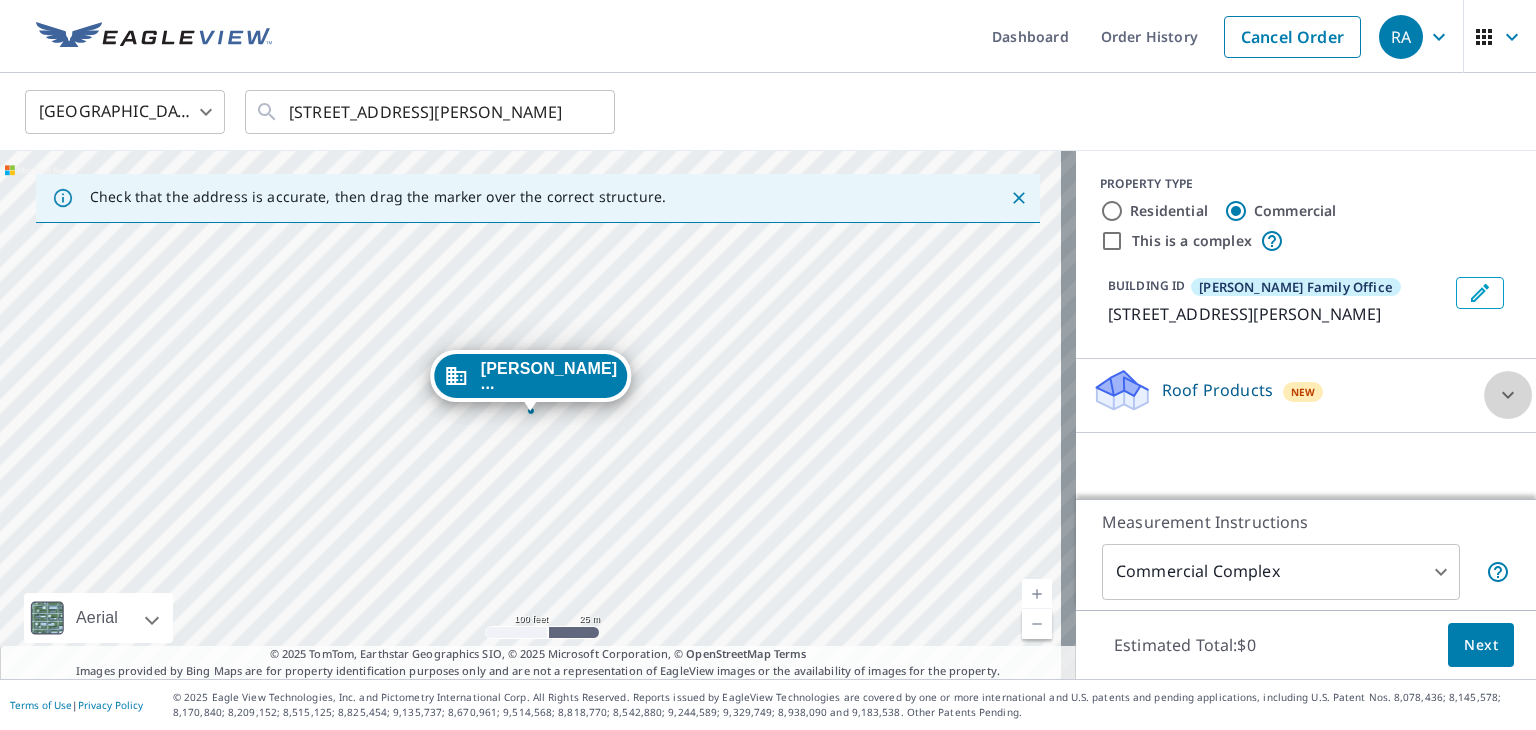 click 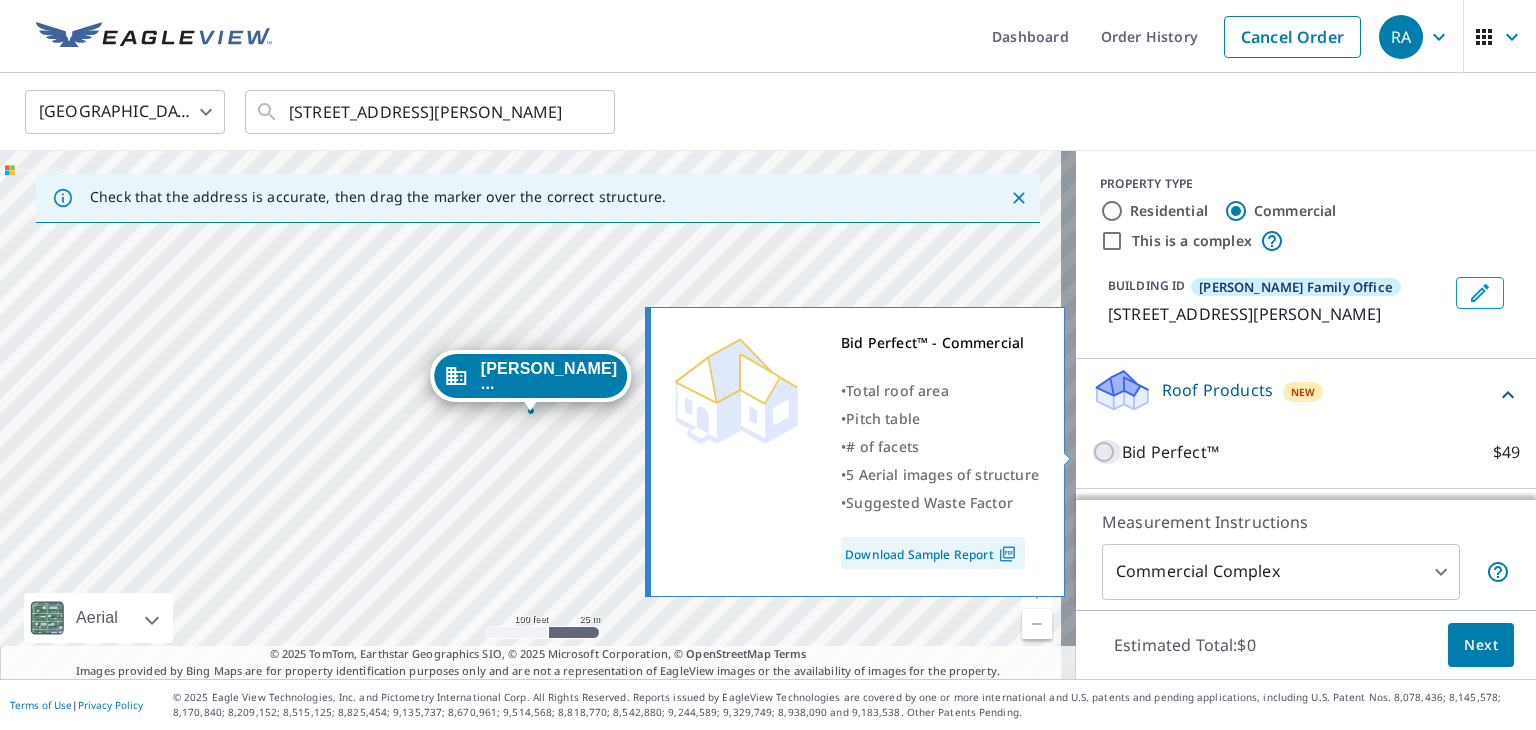 click on "Bid Perfect™ $49" at bounding box center (1107, 452) 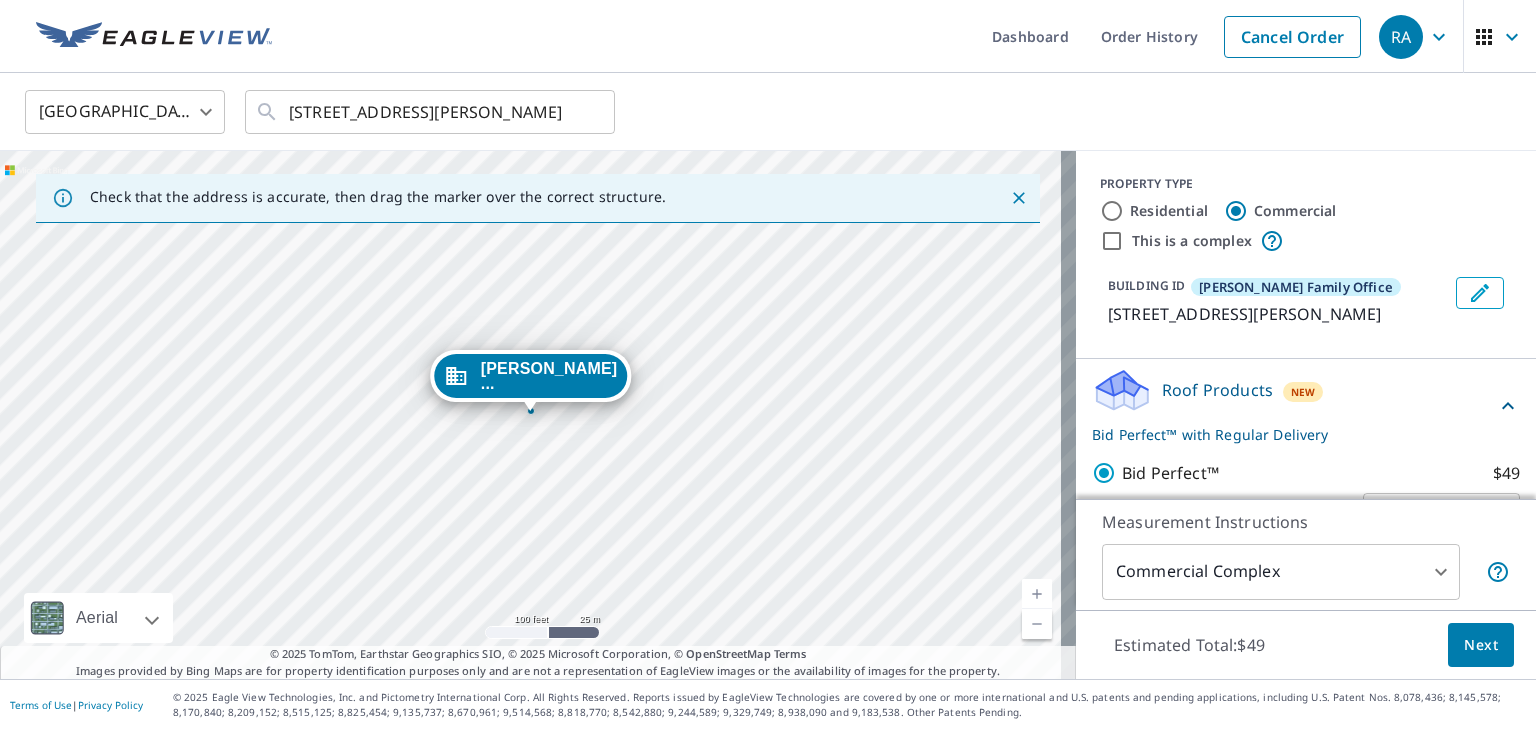 scroll, scrollTop: 79, scrollLeft: 0, axis: vertical 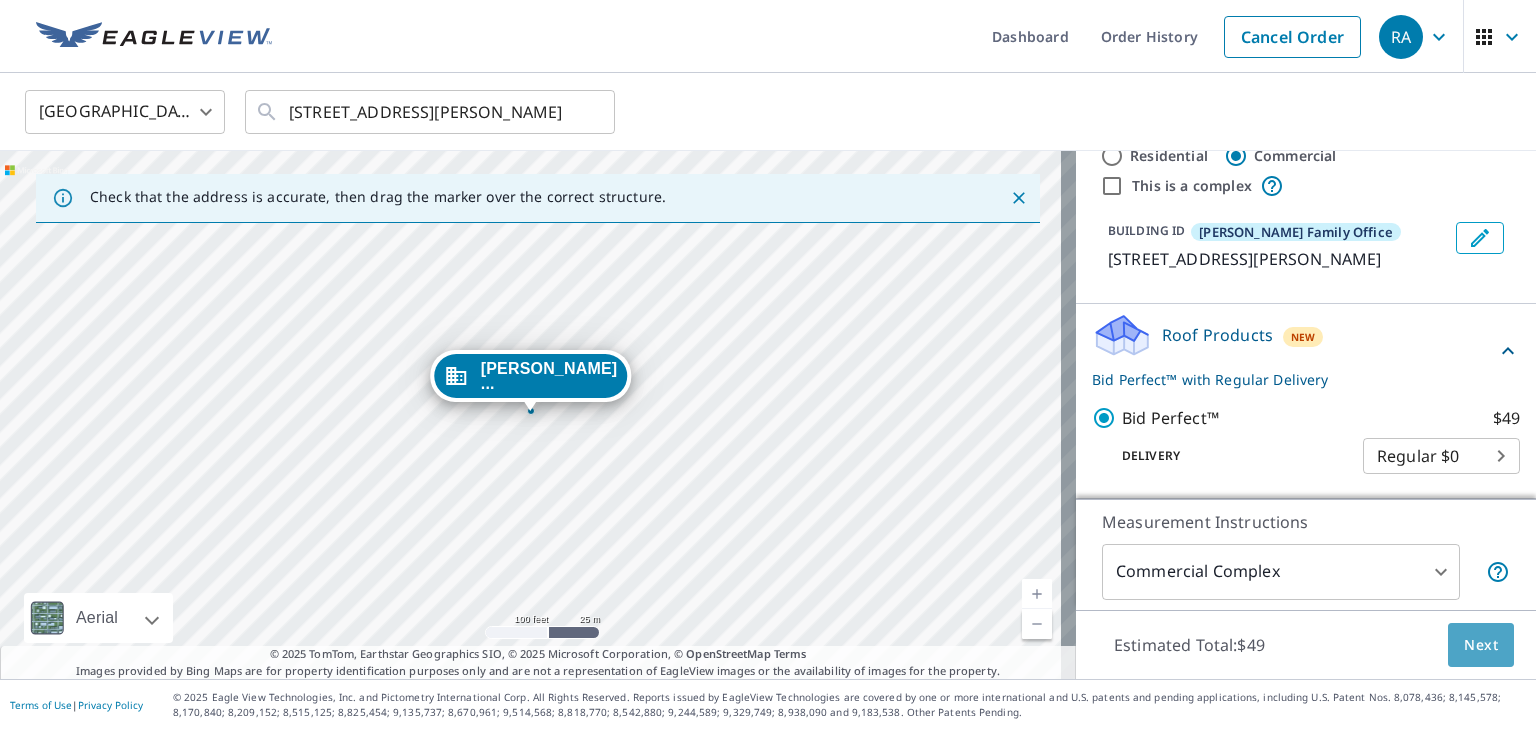 click on "Next" at bounding box center (1481, 645) 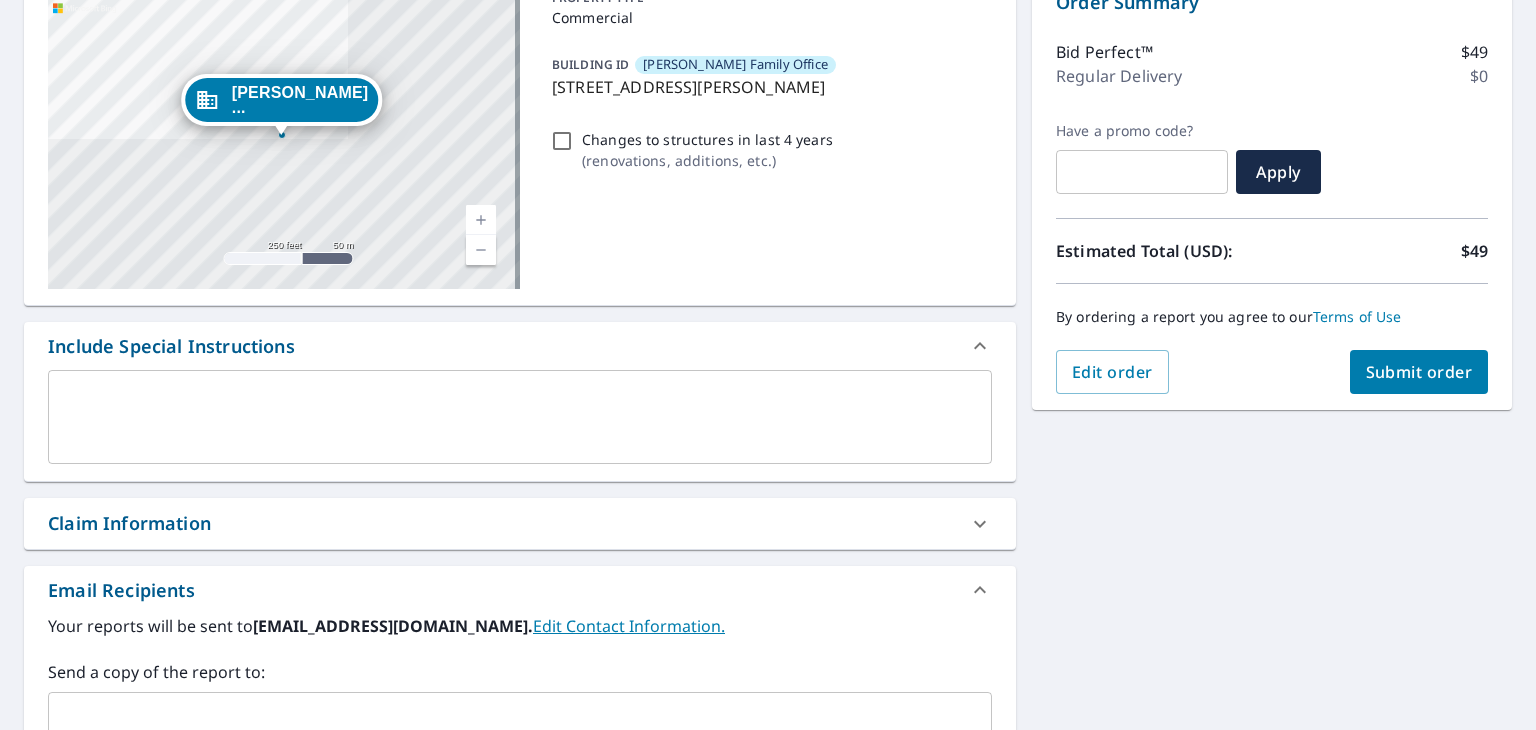 scroll, scrollTop: 0, scrollLeft: 0, axis: both 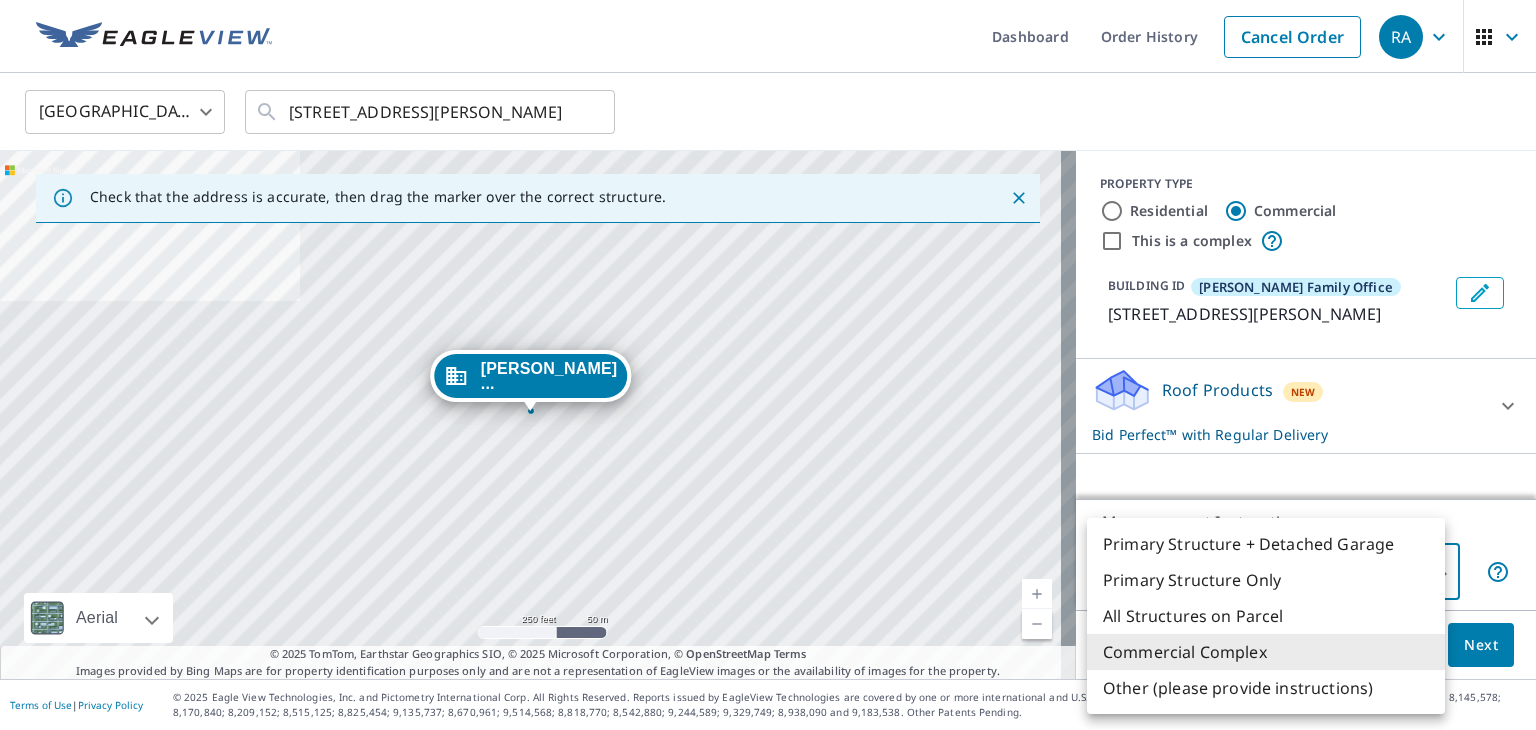 click on "RA RA
Dashboard Order History Cancel Order RA [GEOGRAPHIC_DATA] [GEOGRAPHIC_DATA] ​ [STREET_ADDRESS][PERSON_NAME] ​ Check that the address is accurate, then drag the marker over the correct structure. [PERSON_NAME] ... [STREET_ADDRESS][PERSON_NAME] Aerial Road A standard road map Aerial A detailed look from above Labels Labels 250 feet 50 m © 2025 TomTom, © Vexcel Imaging, © 2025 Microsoft Corporation,  © OpenStreetMap Terms © 2025 TomTom, Earthstar Geographics SIO, © 2025 Microsoft Corporation, ©   OpenStreetMap   Terms Images provided by Bing Maps are for property identification purposes only and are not a representation of EagleView images or the availability of images for the property. PROPERTY TYPE Residential Commercial This is a complex BUILDING ID [PERSON_NAME] Family Office [STREET_ADDRESS][PERSON_NAME] Roof Products New Bid Perfect™ with Regular Delivery Bid Perfect™ $49 Delivery Regular $0 8 ​ Measurement Instructions Commercial Complex 4 ​ Estimated Total:" at bounding box center [768, 365] 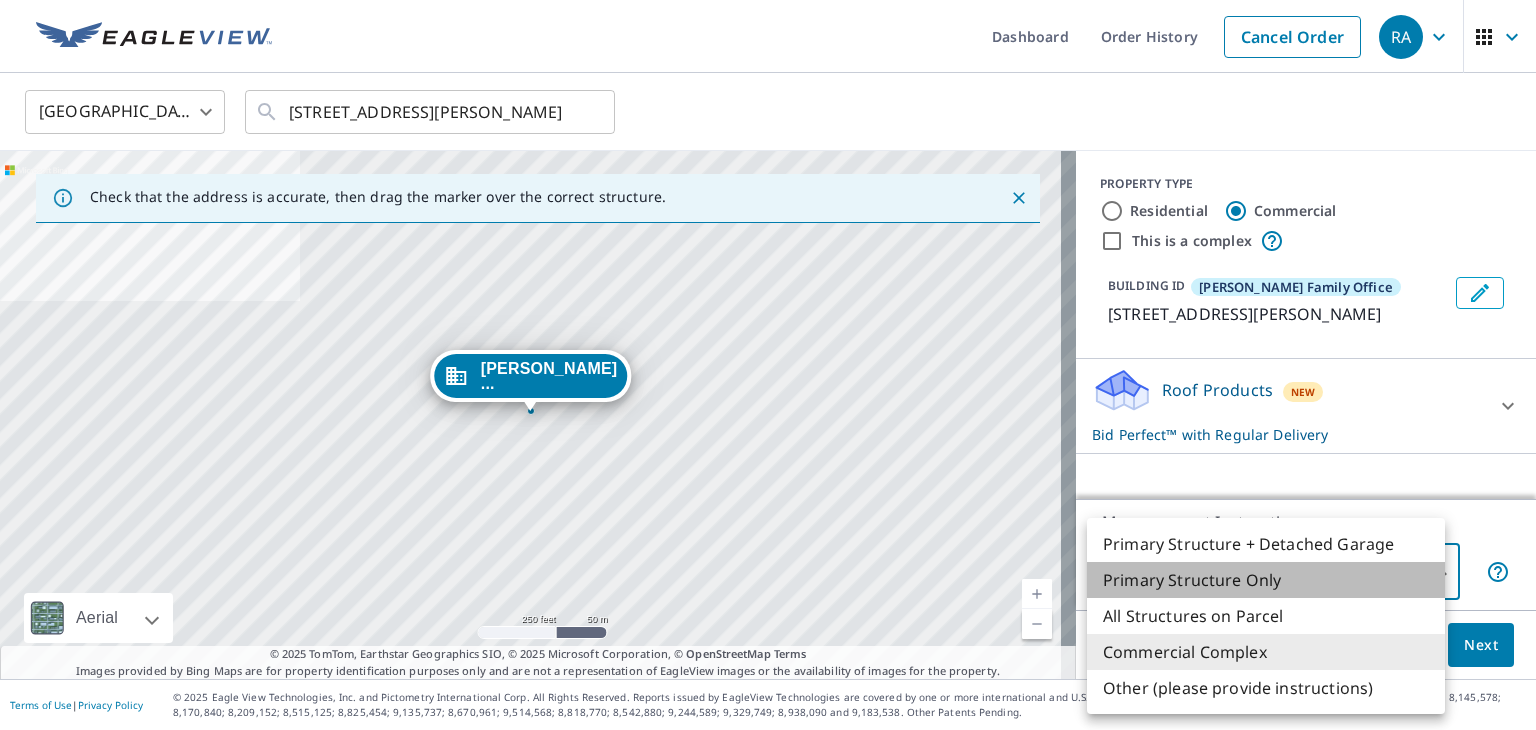 click on "Primary Structure Only" at bounding box center [1266, 580] 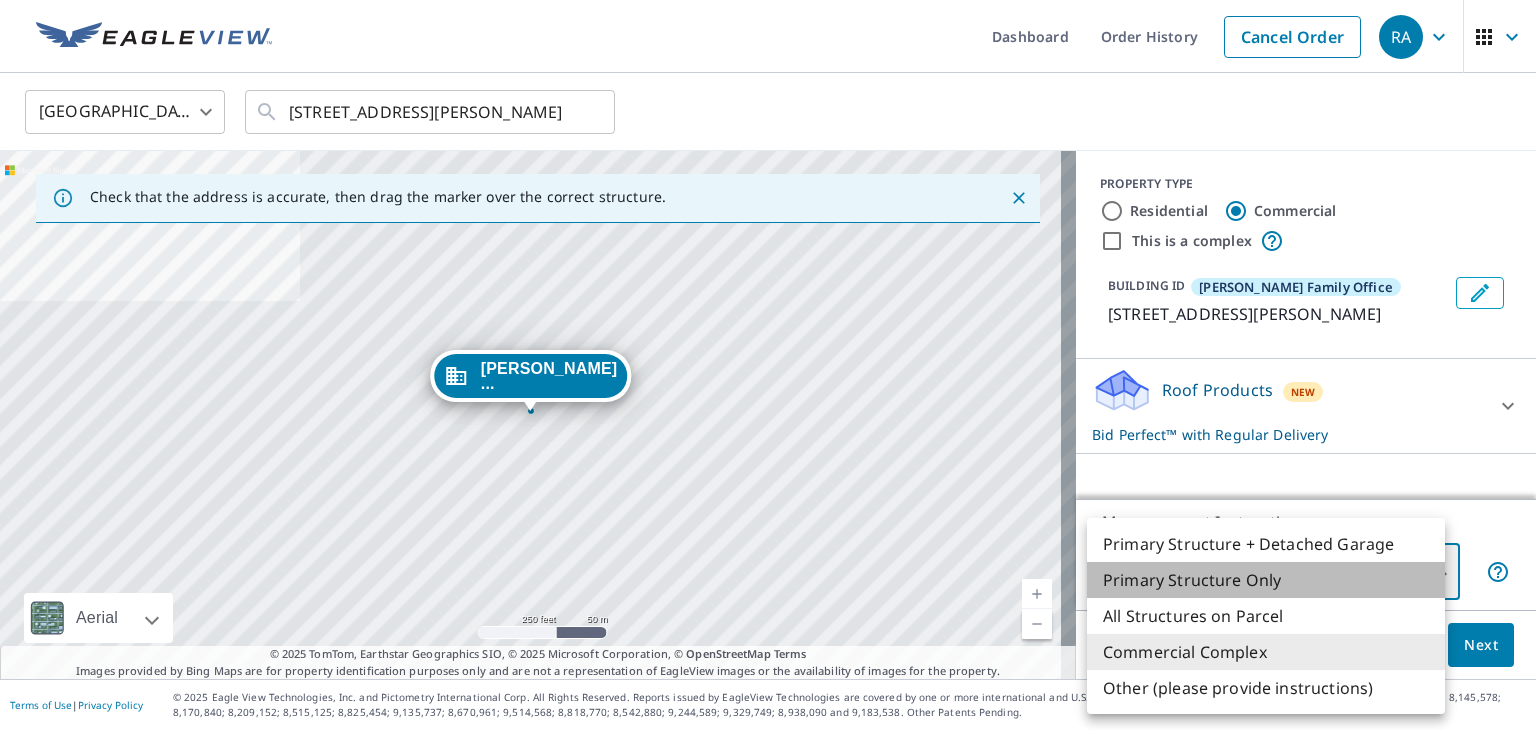 type on "2" 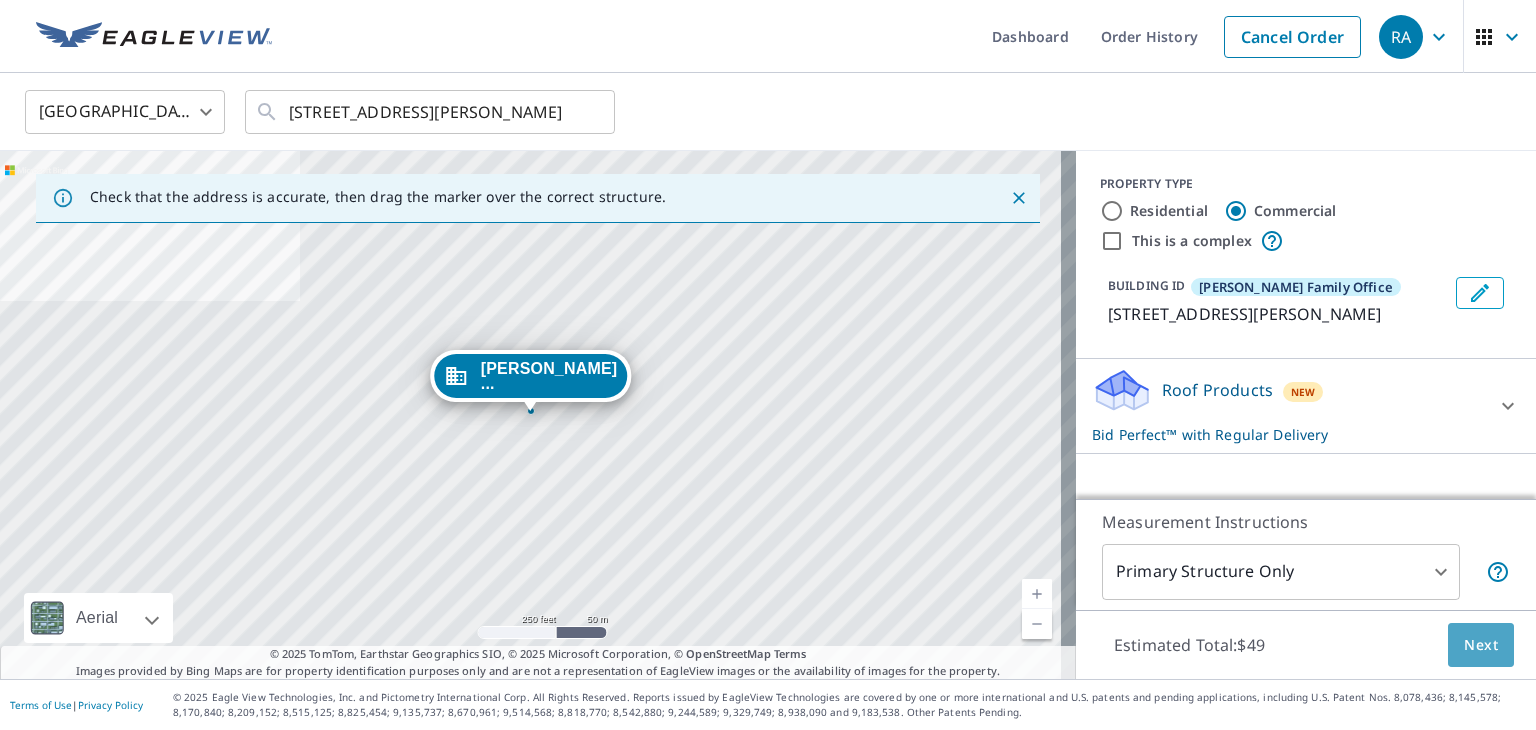 click on "Next" at bounding box center [1481, 645] 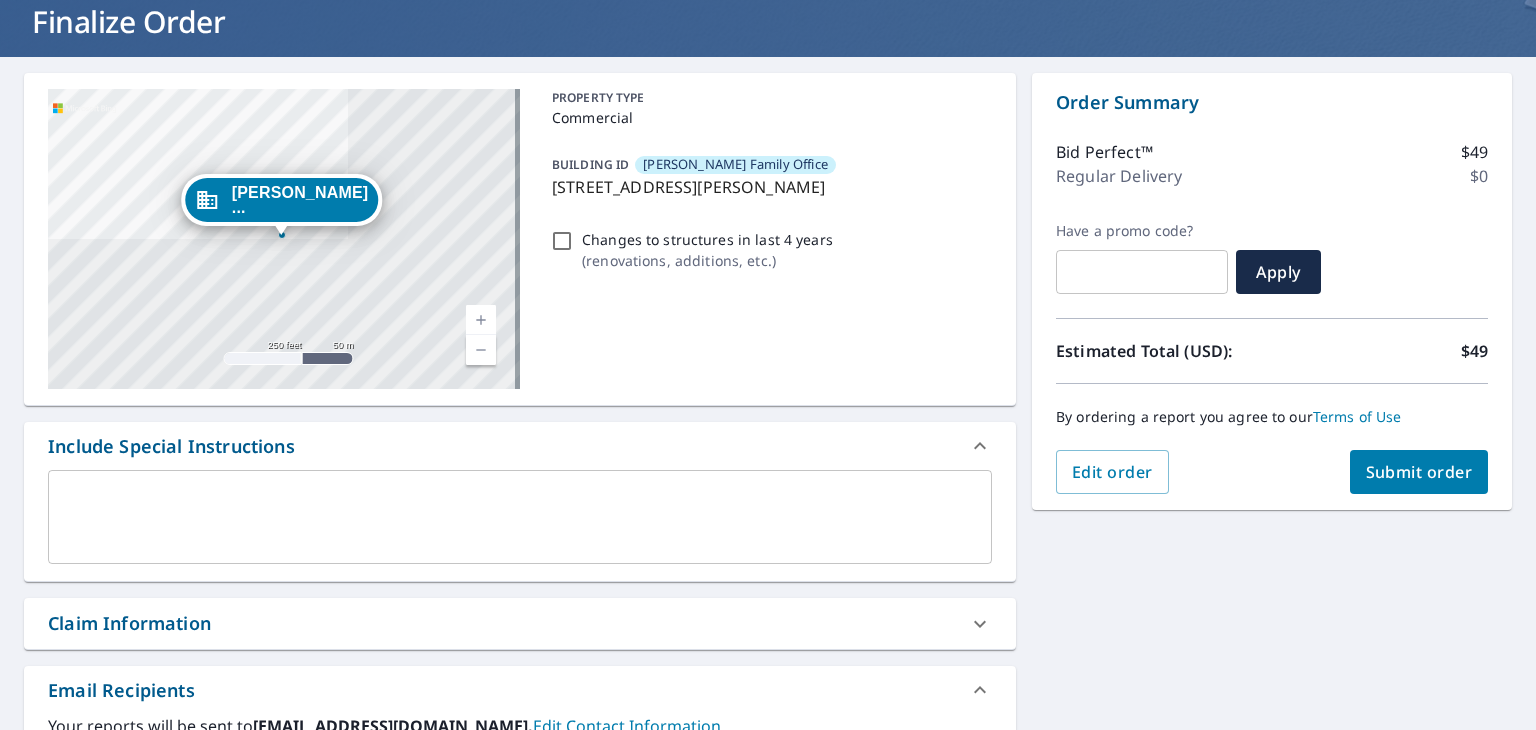 scroll, scrollTop: 28, scrollLeft: 0, axis: vertical 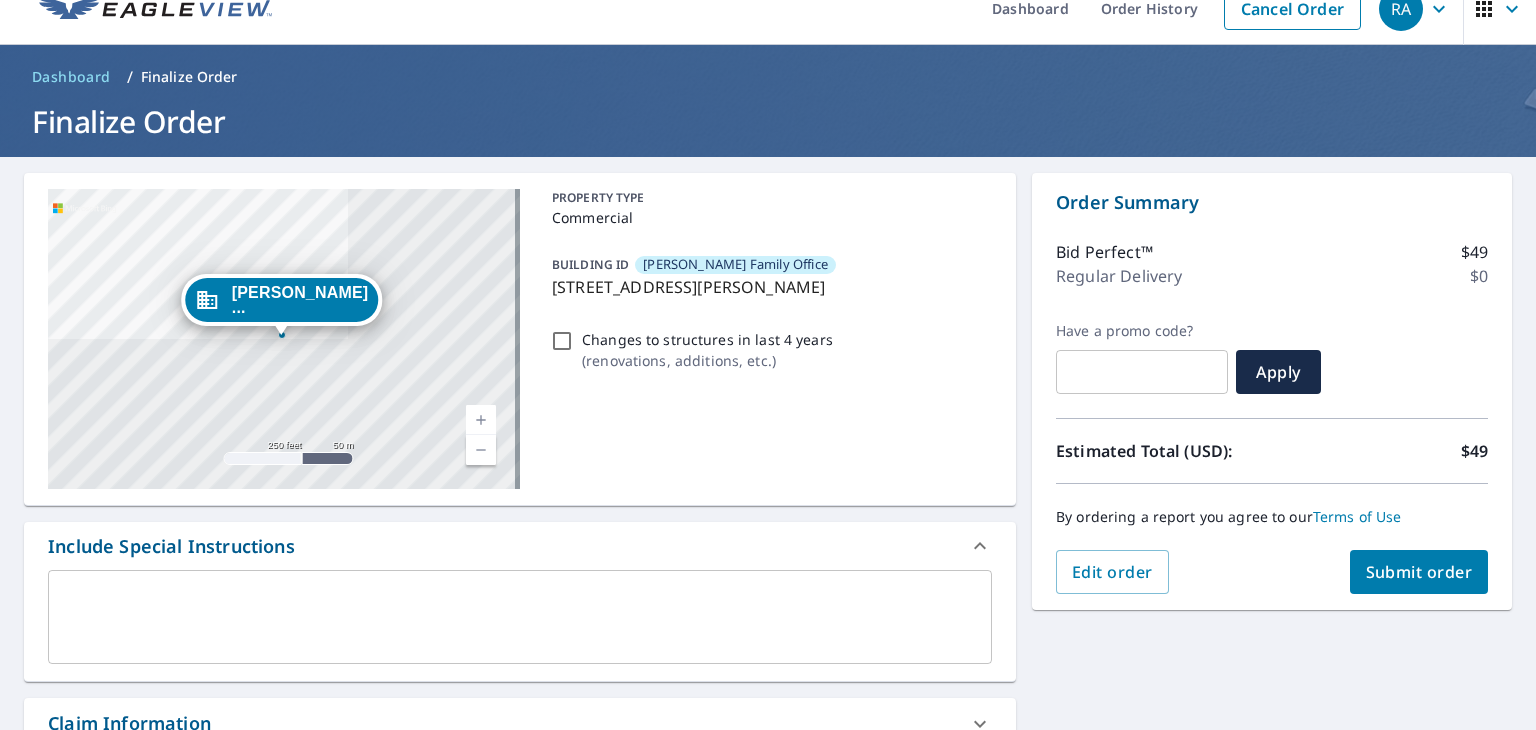 click on "Submit order" at bounding box center [1419, 572] 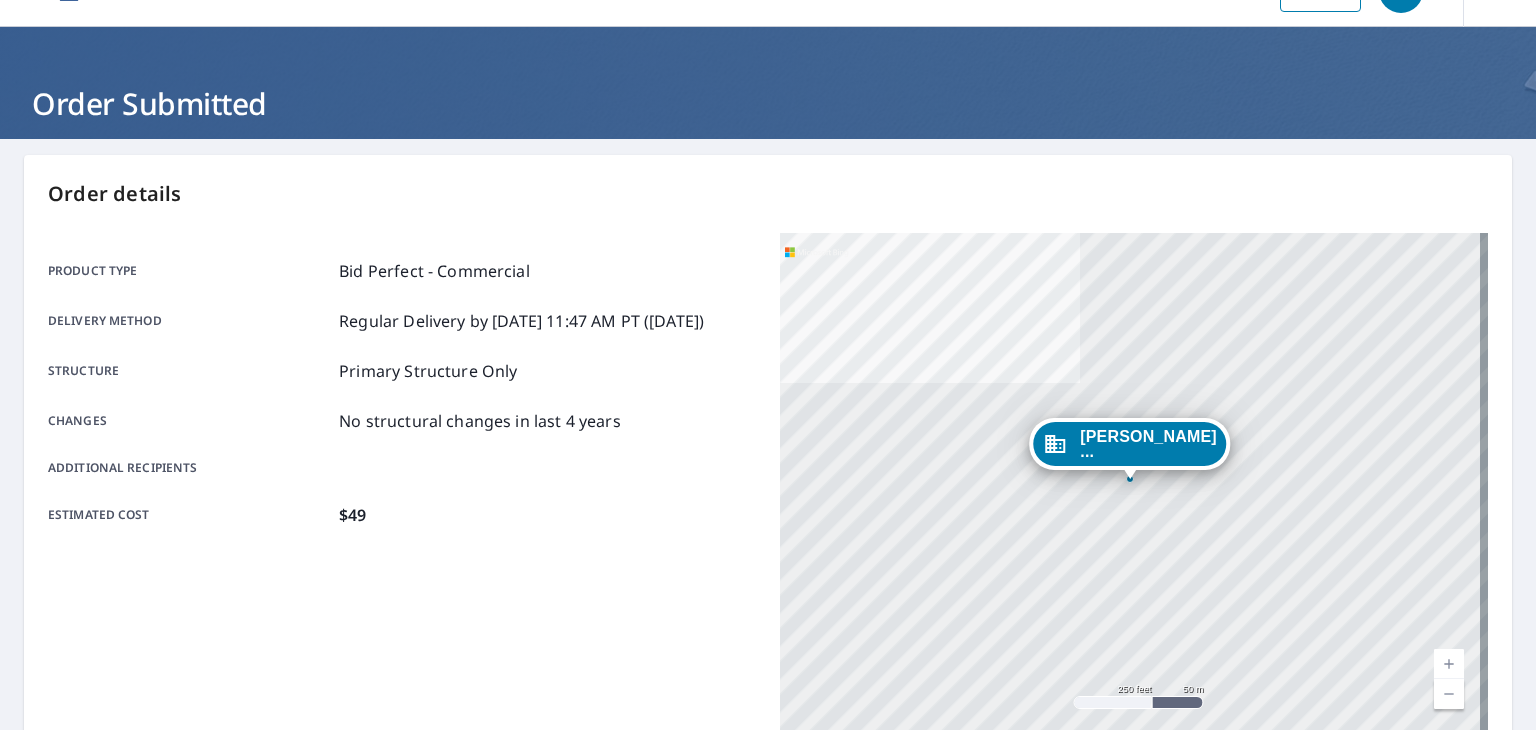 scroll, scrollTop: 0, scrollLeft: 0, axis: both 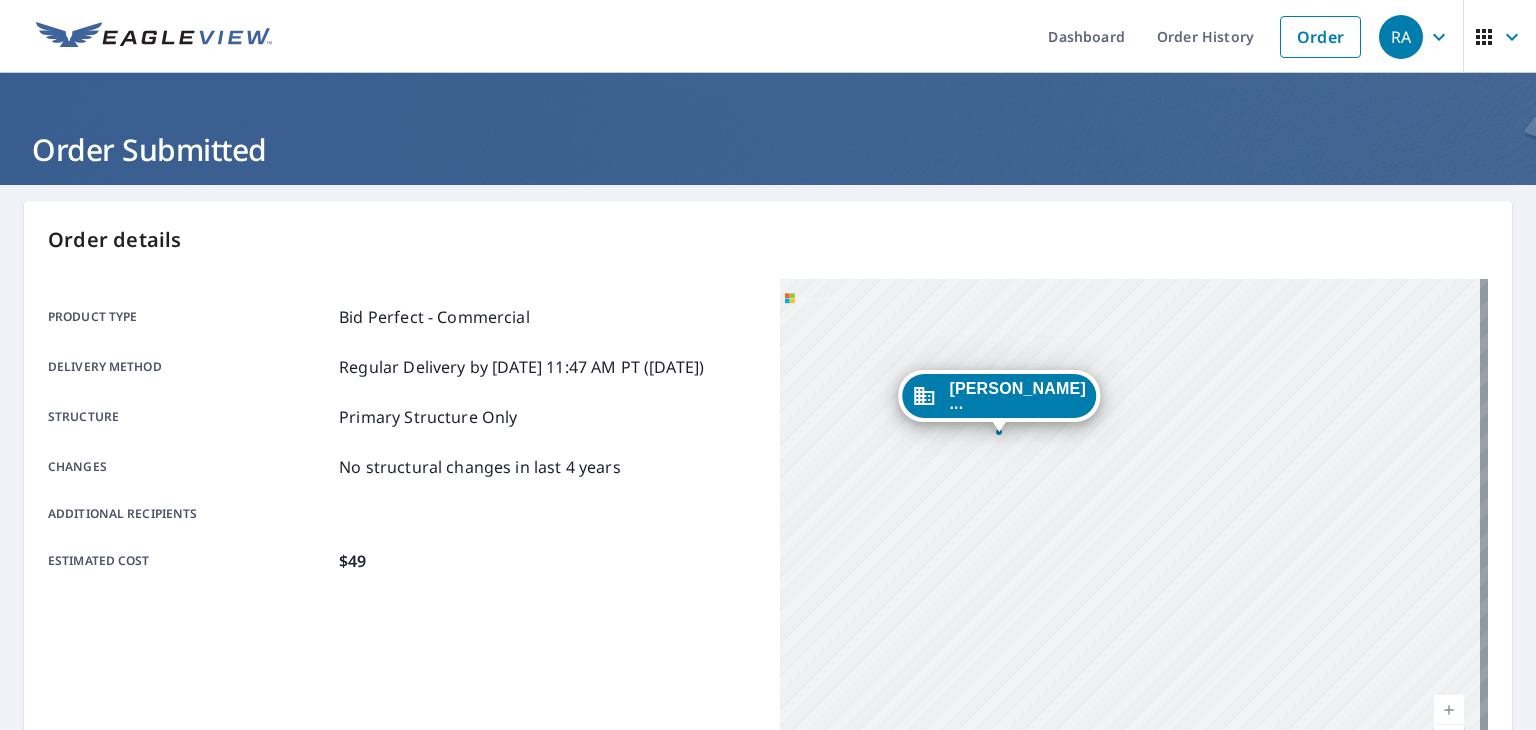 drag, startPoint x: 990, startPoint y: 522, endPoint x: 917, endPoint y: 489, distance: 80.11242 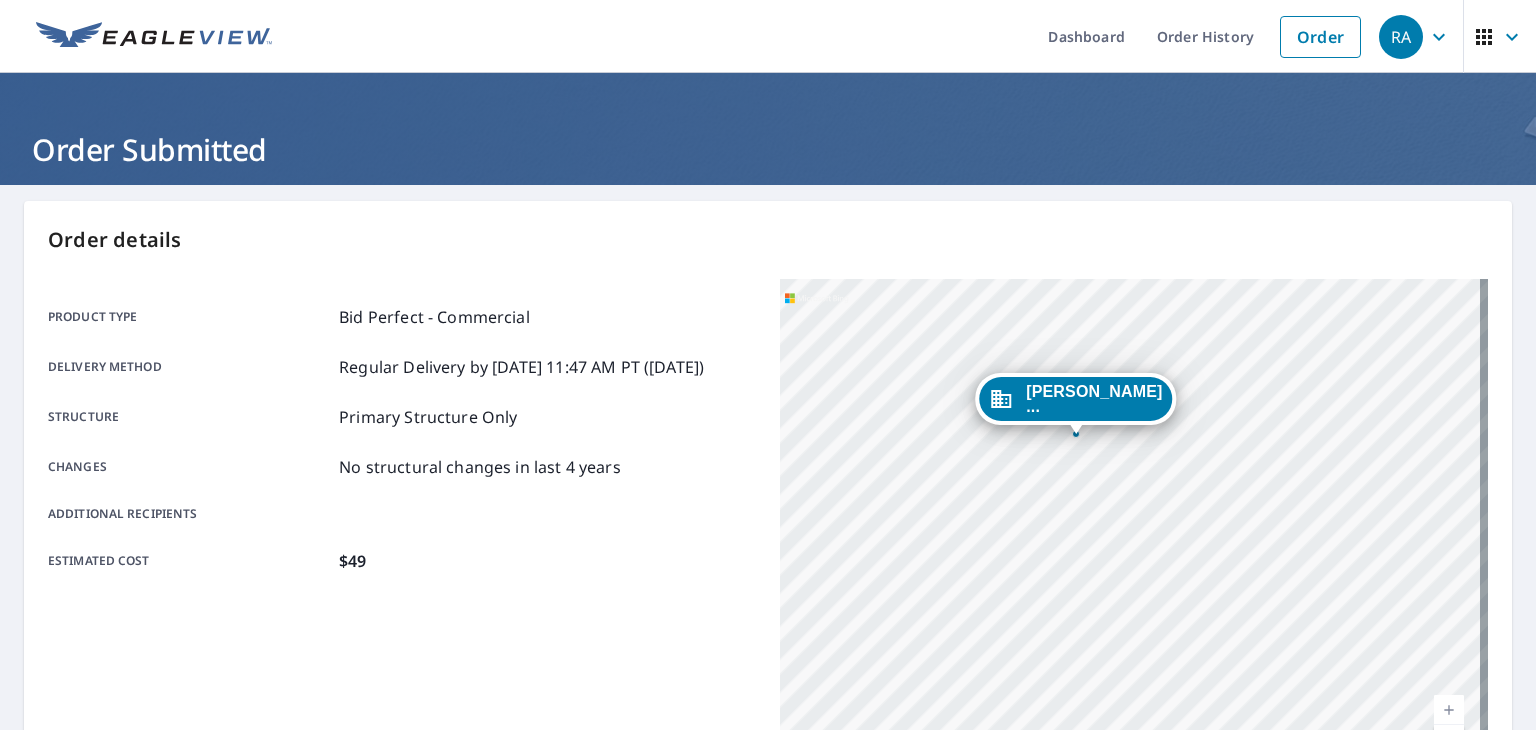 drag, startPoint x: 1016, startPoint y: 487, endPoint x: 1169, endPoint y: 749, distance: 303.40237 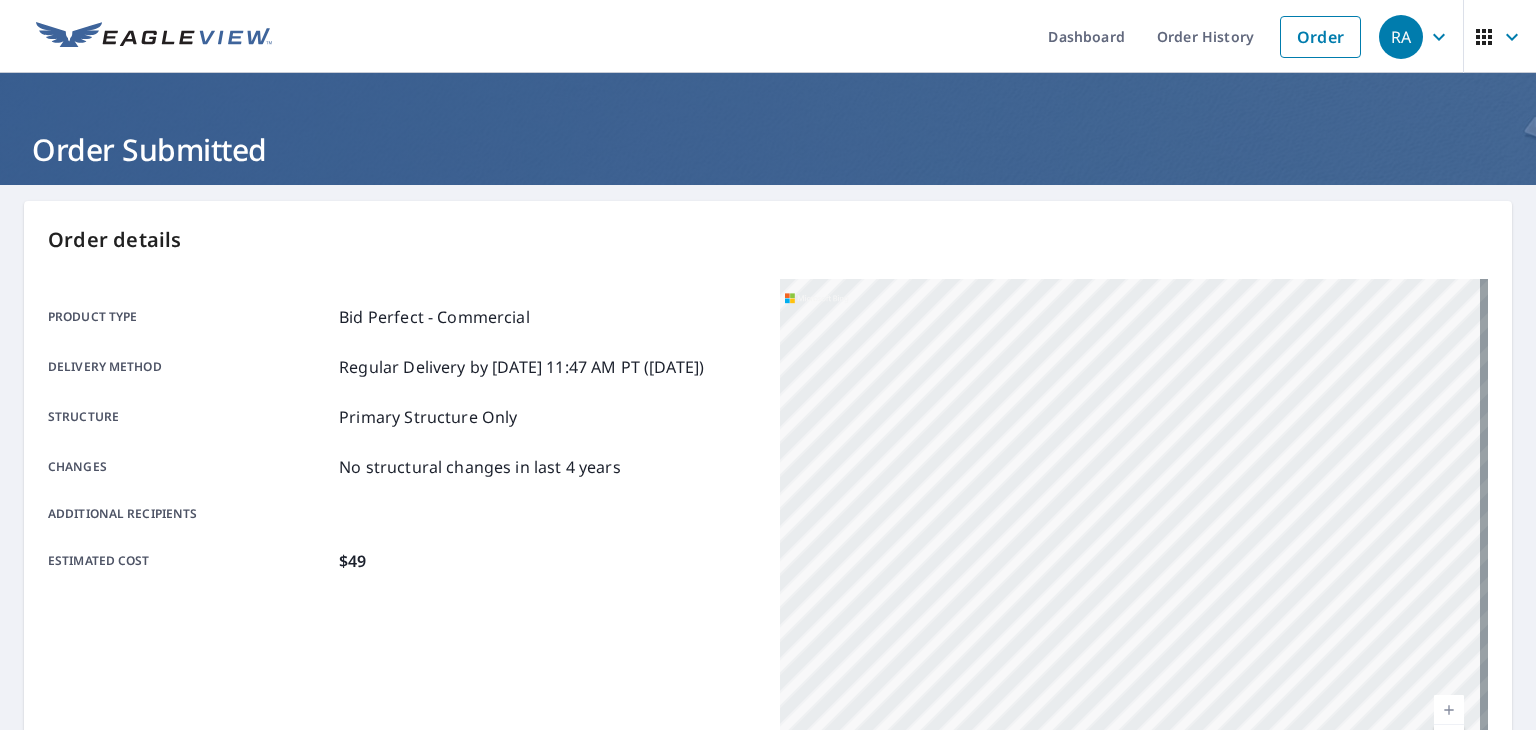 click on "[PERSON_NAME] ... [STREET_ADDRESS][PERSON_NAME]" at bounding box center (1134, 529) 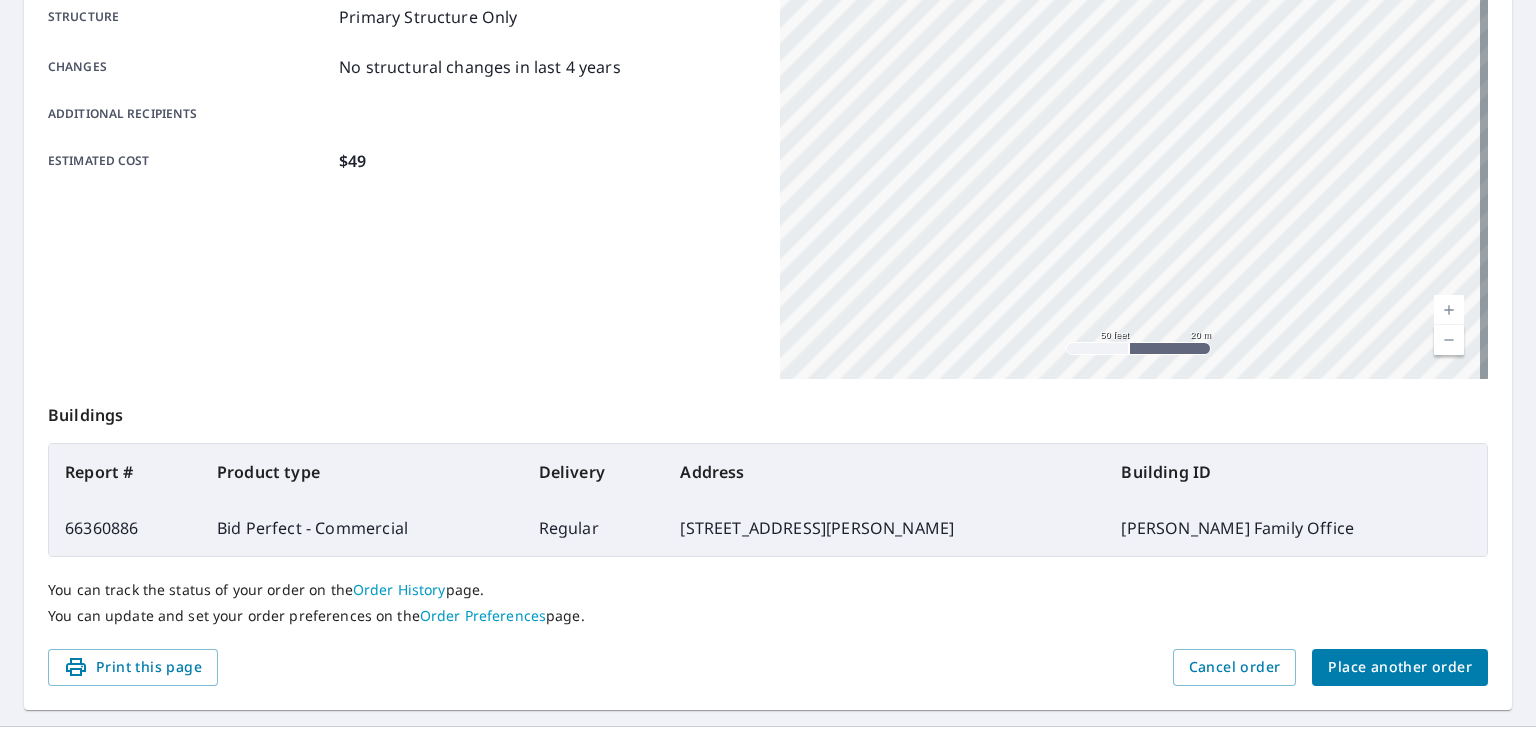 scroll, scrollTop: 0, scrollLeft: 0, axis: both 